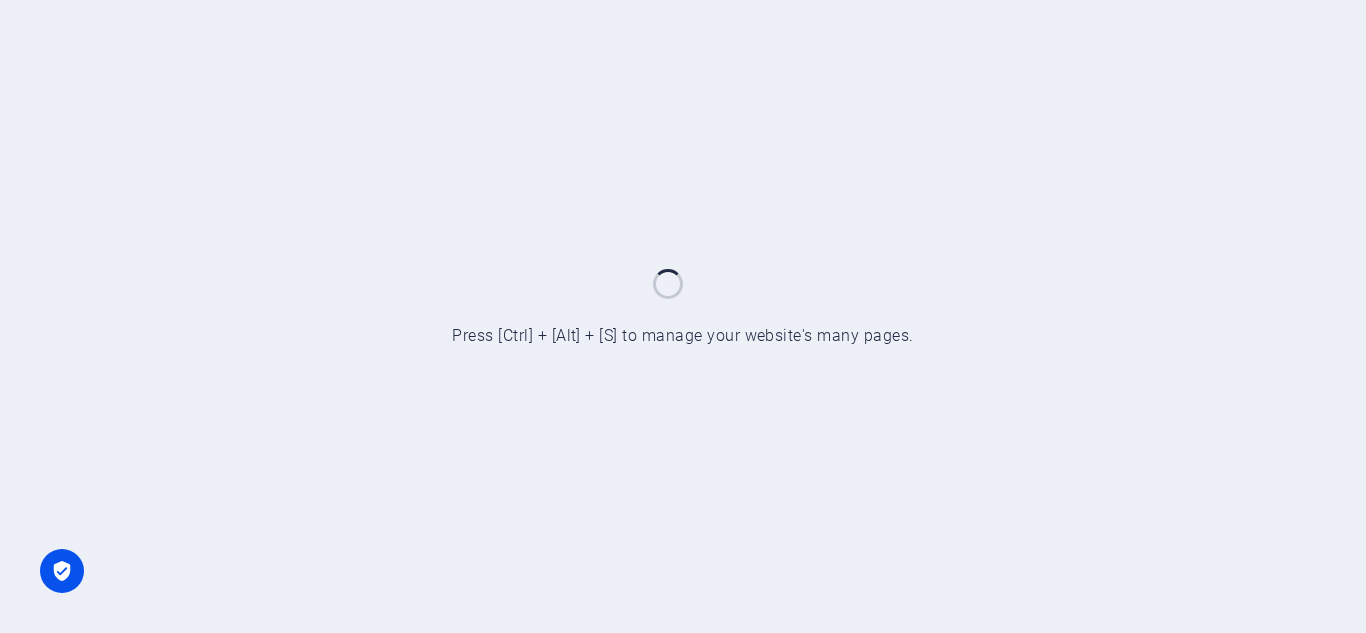 scroll, scrollTop: 0, scrollLeft: 0, axis: both 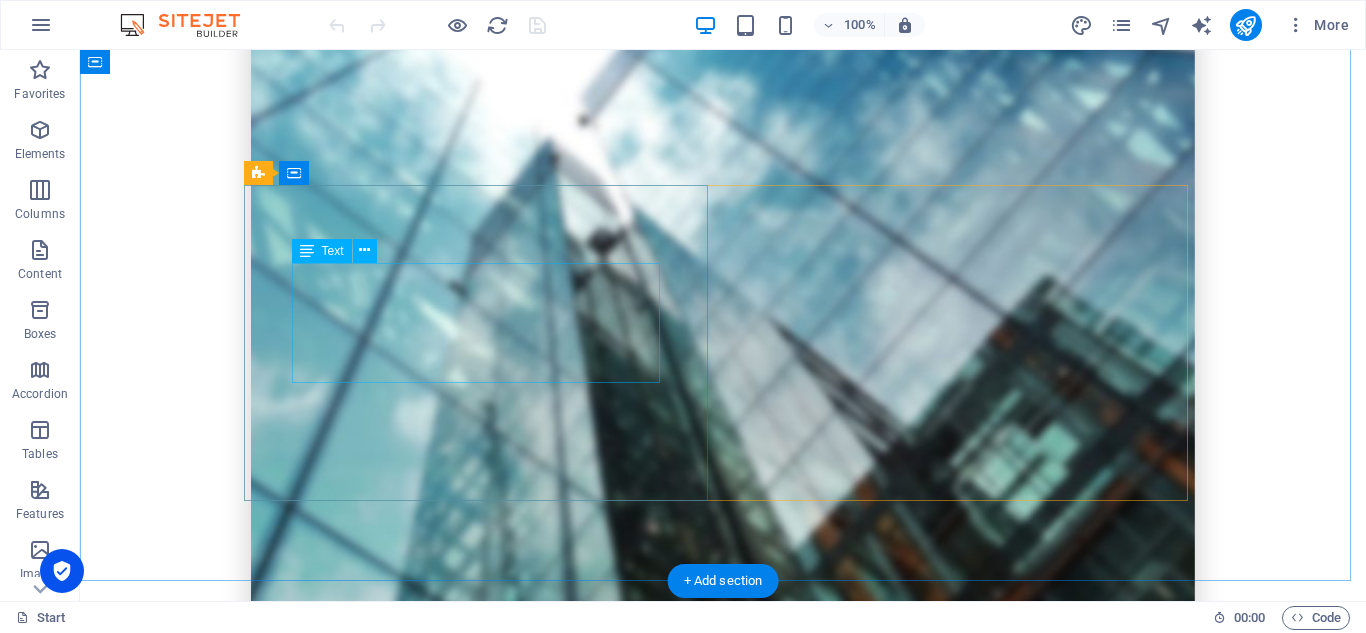 click on "Stet clita kasd gubergren, no sea takimata sanctus est Lorem ipsum dolor sit amet. Lorem ipsum dolor sit amet, consetetur sadipscing elitr, sed diam nonumy eirmod tempor invidunt ut labore et dolore magna aliquyam erat, sed diam voluptua." at bounding box center (723, 2459) 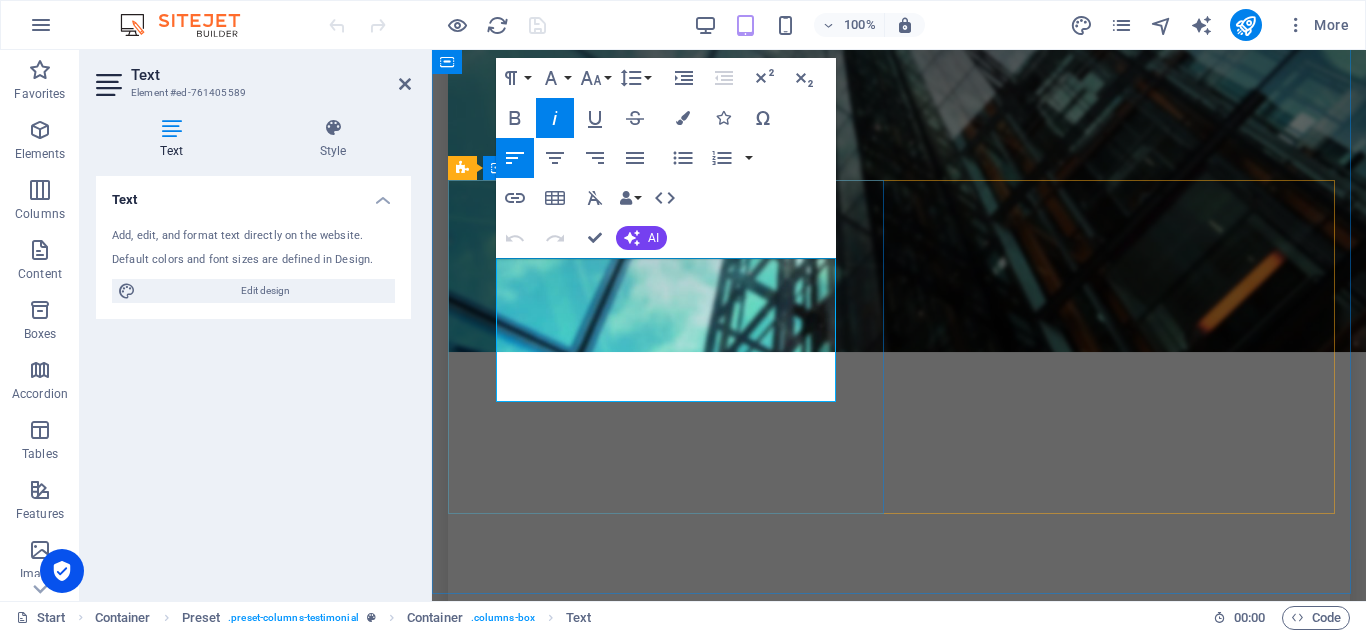 scroll, scrollTop: 2047, scrollLeft: 0, axis: vertical 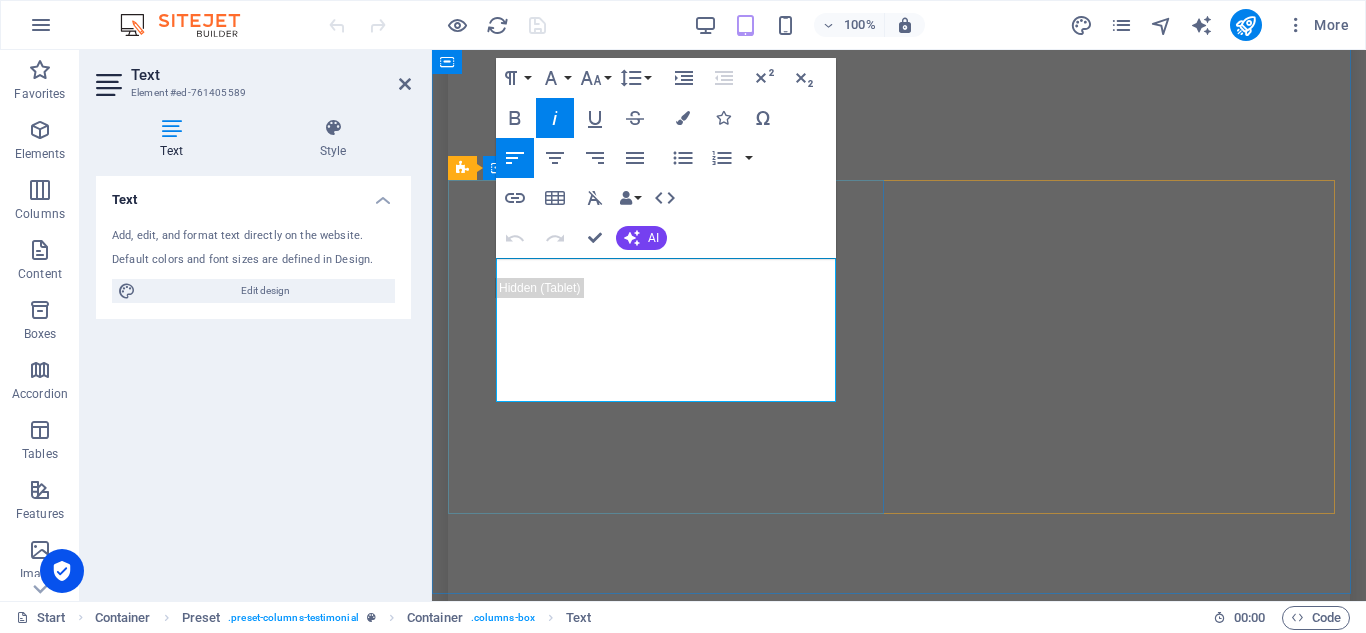 click on "Stet clita kasd gubergren, no sea takimata sanctus est Lorem ipsum dolor sit amet. Lorem ipsum dolor sit amet, consetetur sadipscing elitr, sed diam nonumy eirmod tempor invidunt ut labore et dolore magna aliquyam erat, sed diam voluptua." at bounding box center (899, 1392) 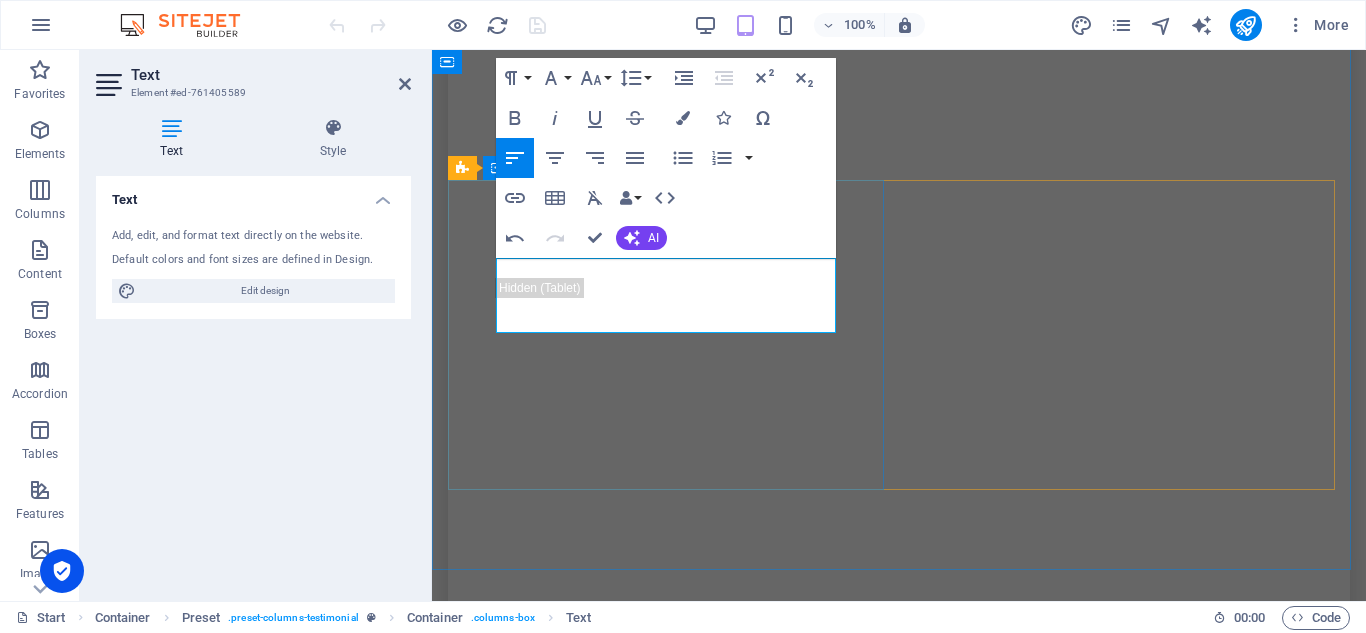 drag, startPoint x: 765, startPoint y: 295, endPoint x: 704, endPoint y: 304, distance: 61.66036 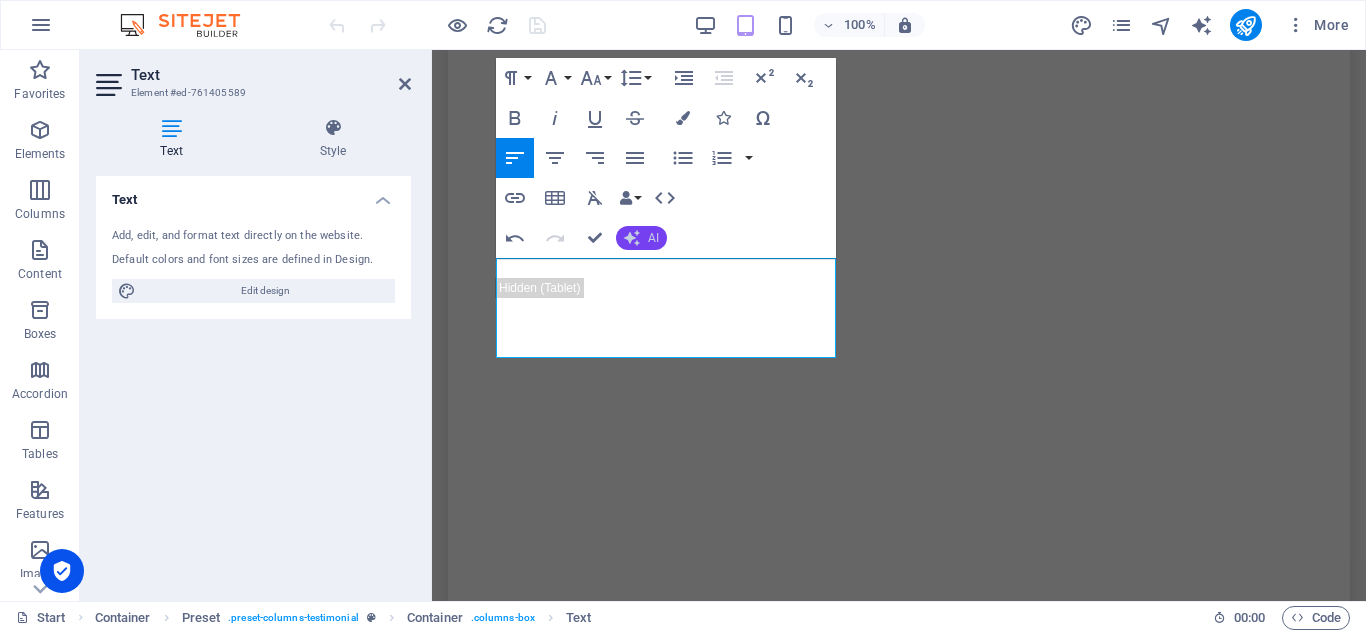 click 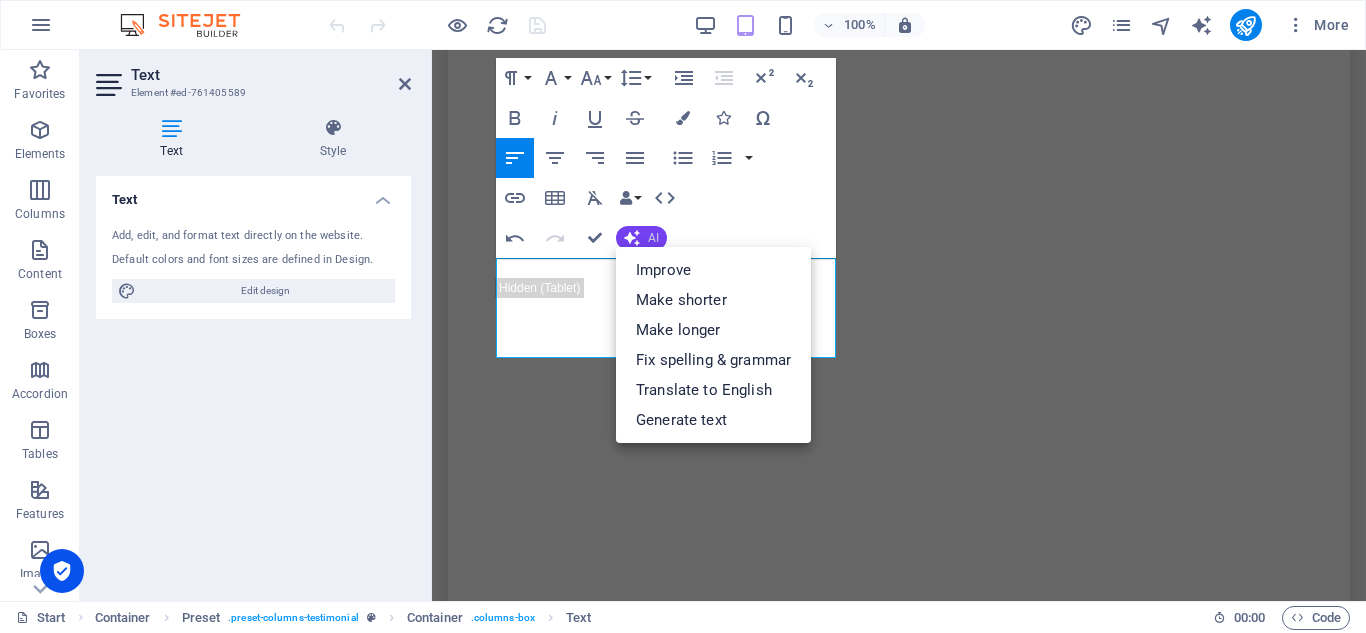 click 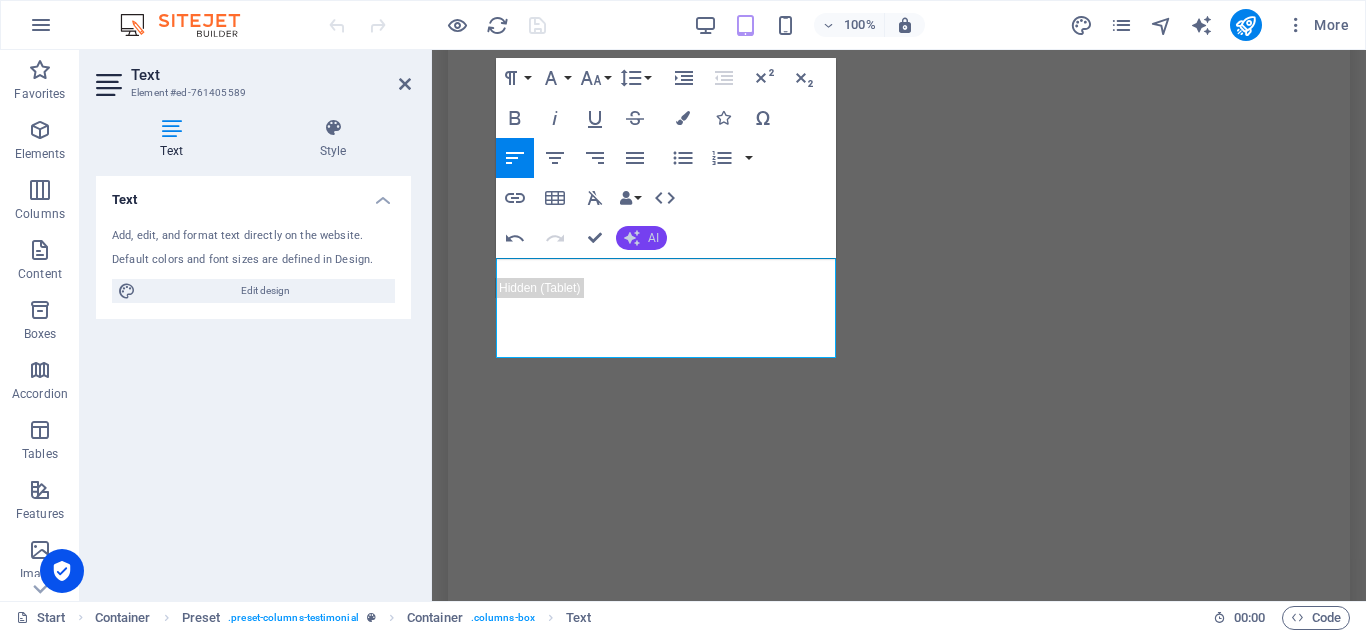 click 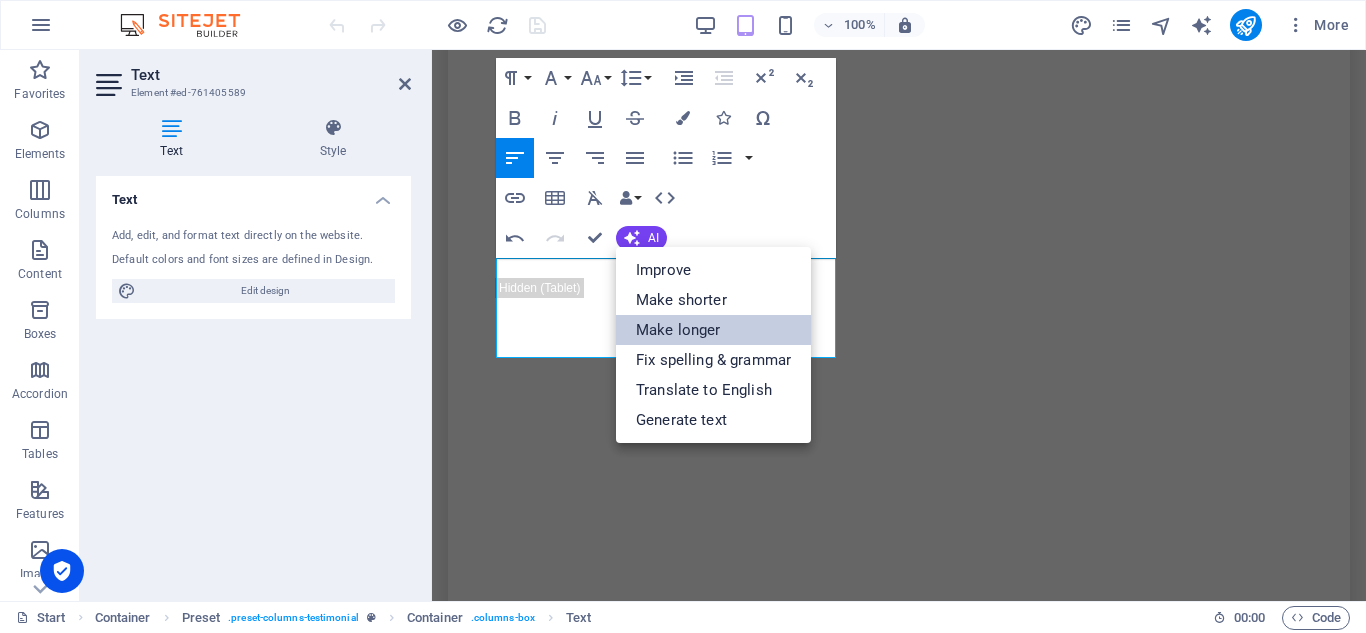 click on "Make longer" at bounding box center (713, 330) 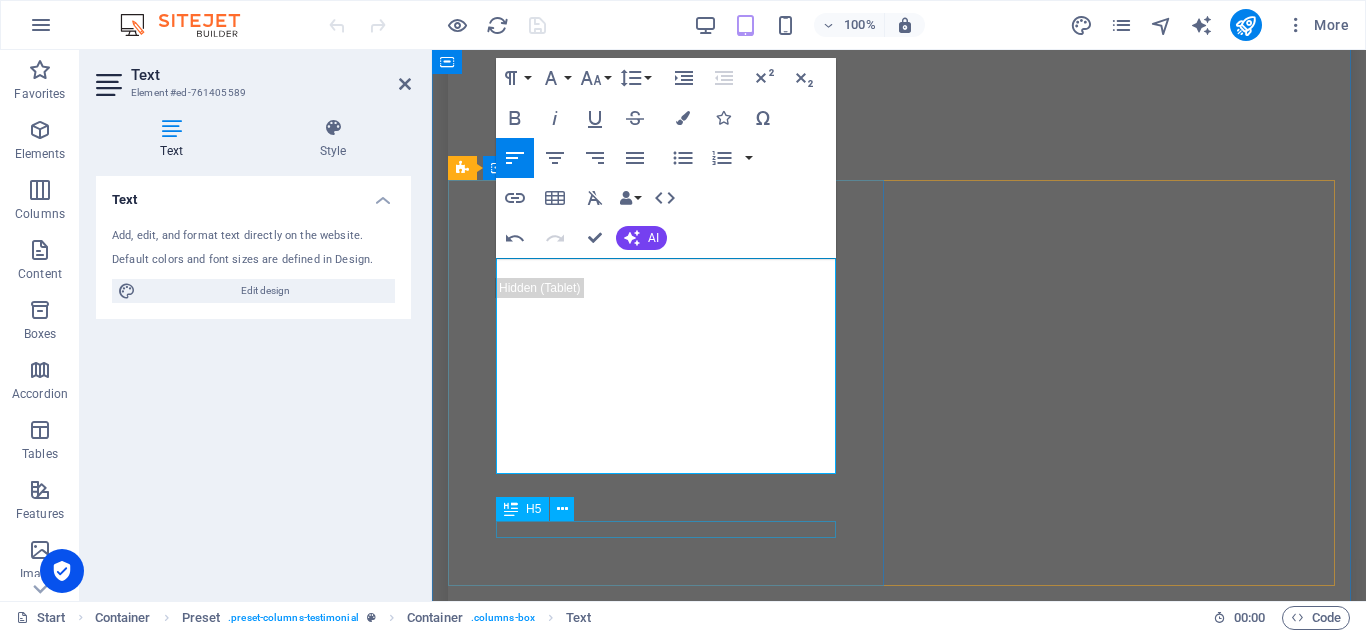click on "The Marketer, [GEOGRAPHIC_DATA]" at bounding box center (899, 1508) 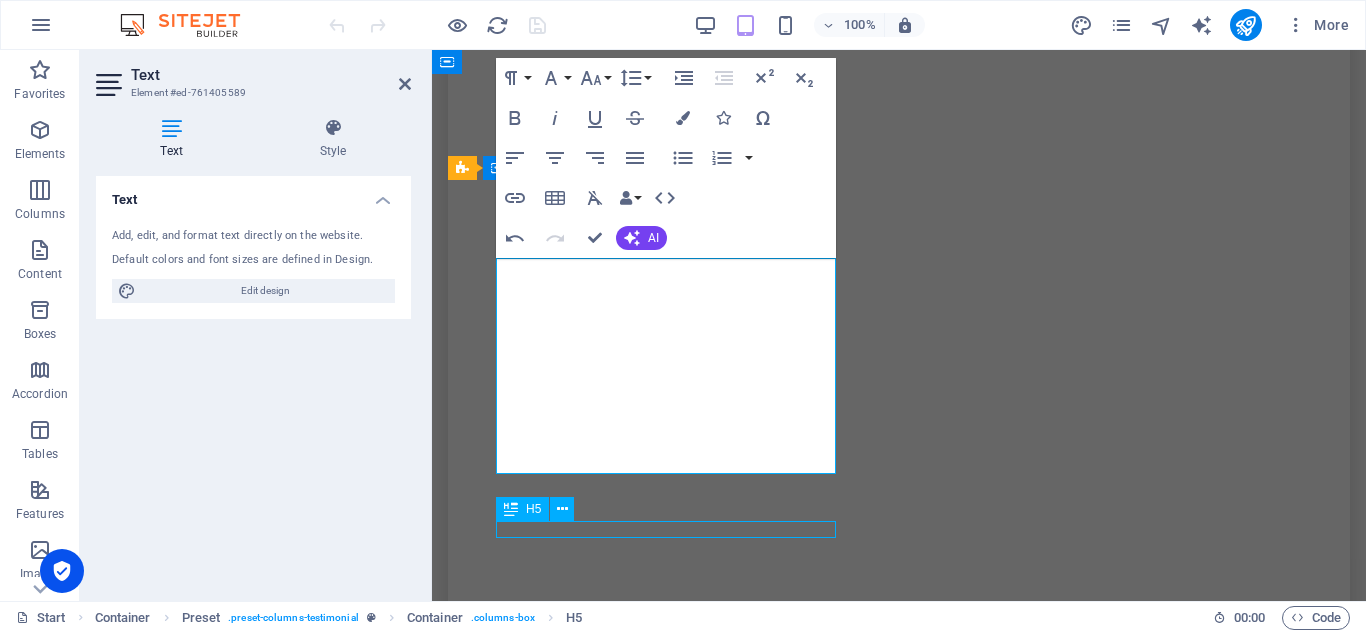 scroll, scrollTop: 1641, scrollLeft: 0, axis: vertical 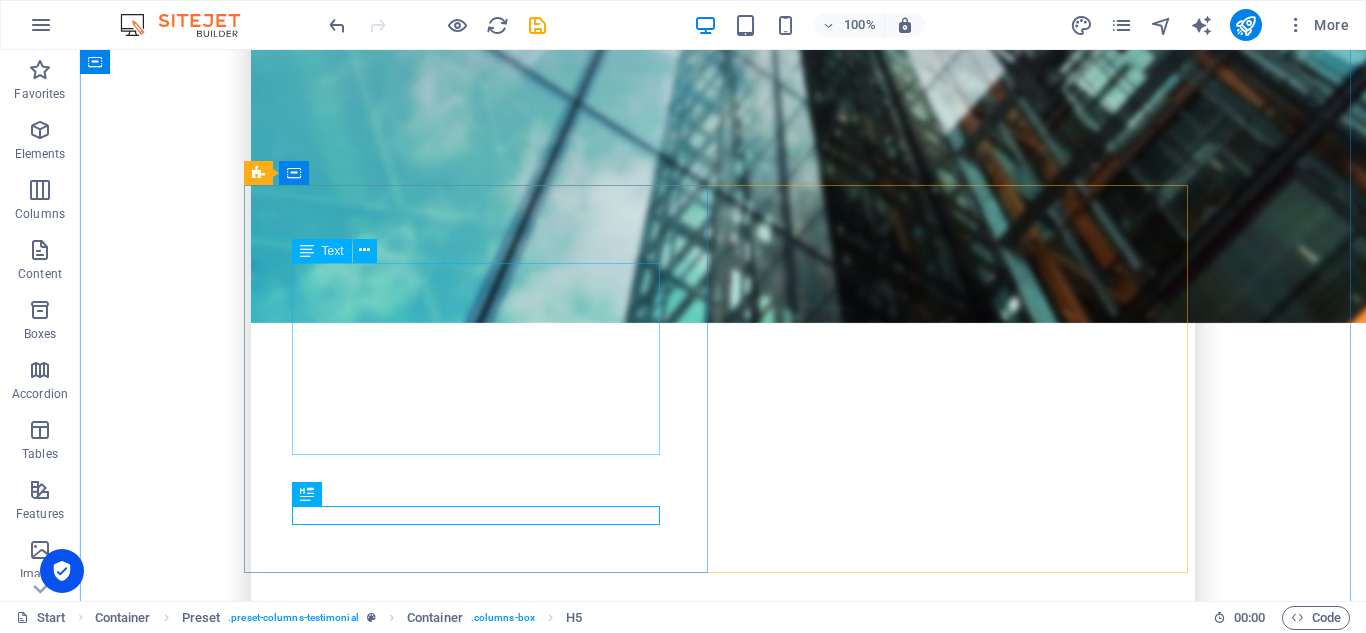 click on "I was on the [PERSON_NAME] for the most affordable option to move our furniture to our new apartment. After some research, I discovered Quote To Move, which proved to be incredibly helpful. In just a matter of minutes, they assisted us in finding the best quotes available for our moving needs. I was truly impressed by how efficiently they provided us with competitive pricing, making the whole process so much easier!" at bounding box center (723, 2483) 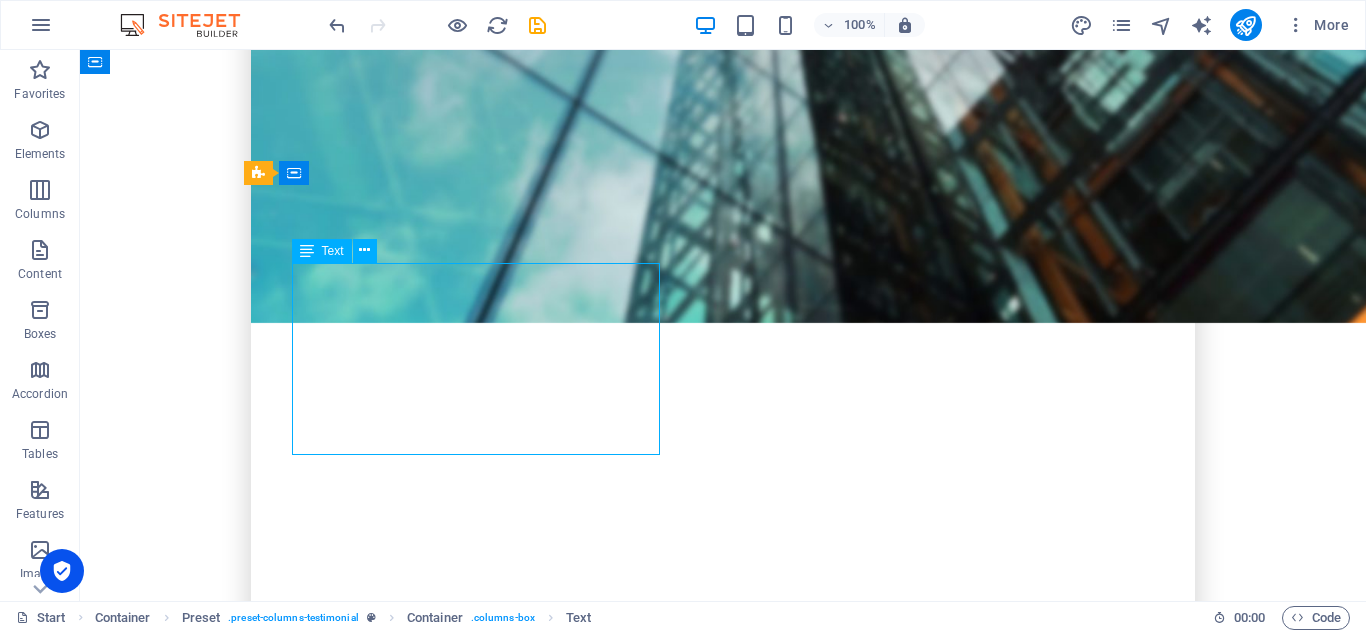 click on "I was on the [PERSON_NAME] for the most affordable option to move our furniture to our new apartment. After some research, I discovered Quote To Move, which proved to be incredibly helpful. In just a matter of minutes, they assisted us in finding the best quotes available for our moving needs. I was truly impressed by how efficiently they provided us with competitive pricing, making the whole process so much easier!" at bounding box center [723, 2483] 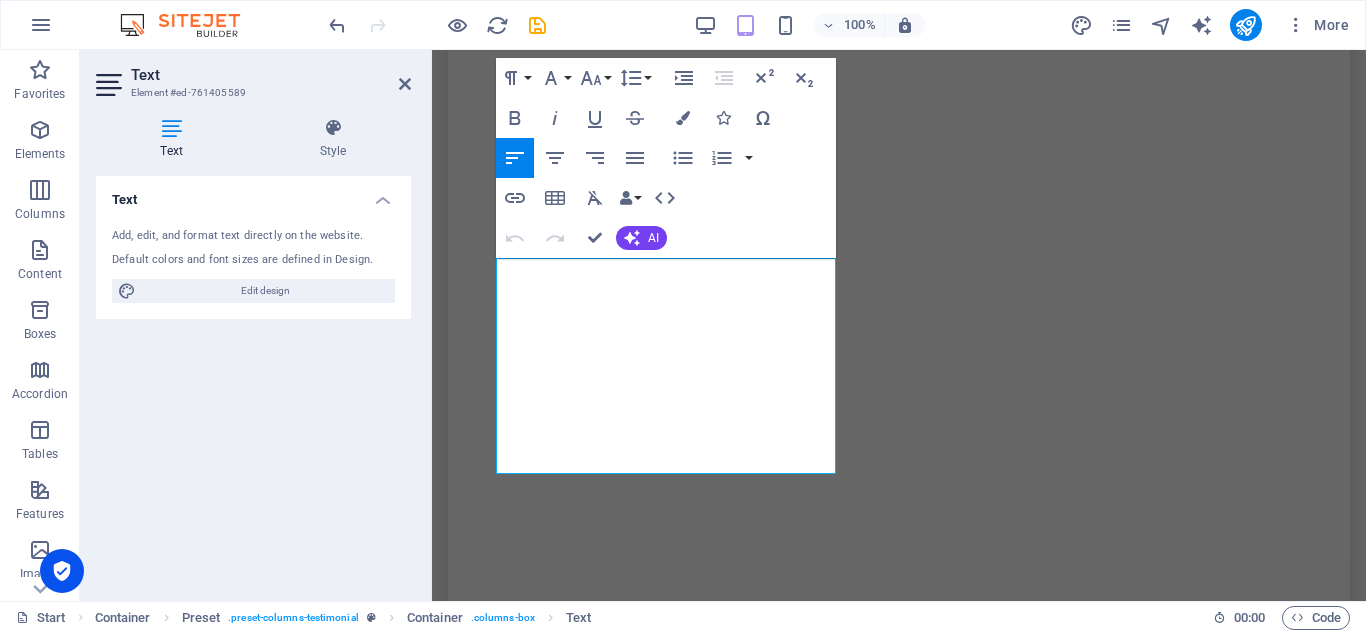 click on "Text Add, edit, and format text directly on the website. Default colors and font sizes are defined in Design. Edit design Alignment Left aligned Centered Right aligned" at bounding box center (253, 380) 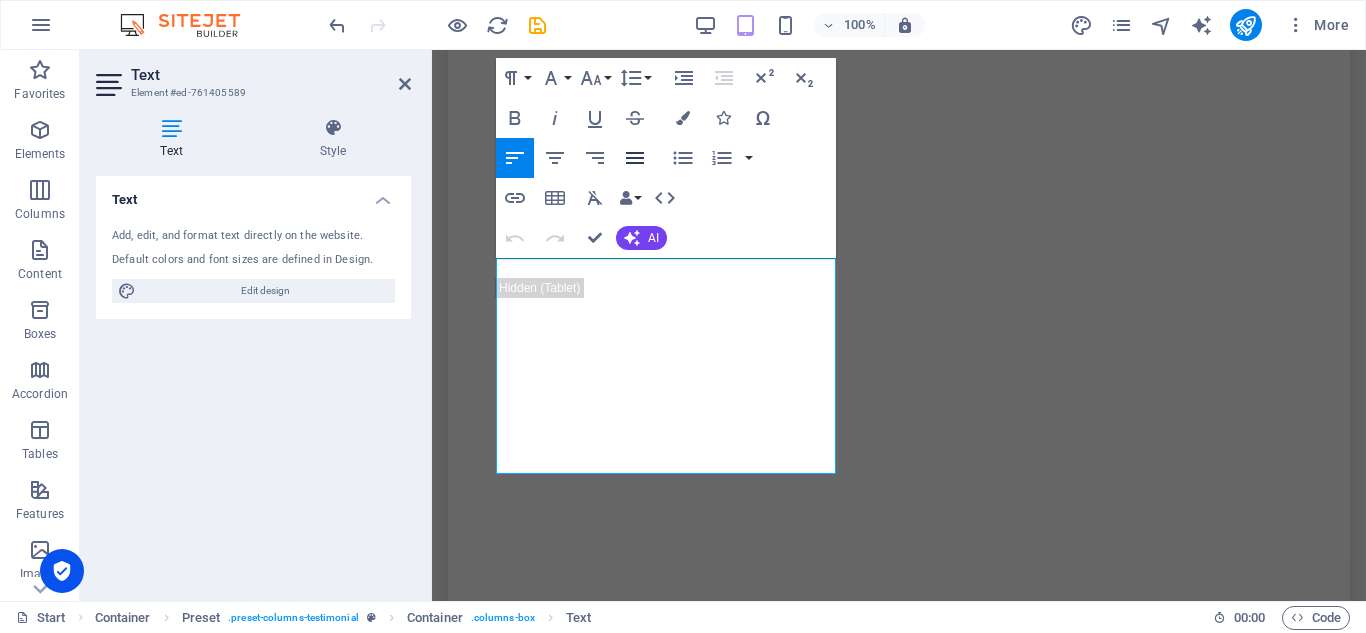 click 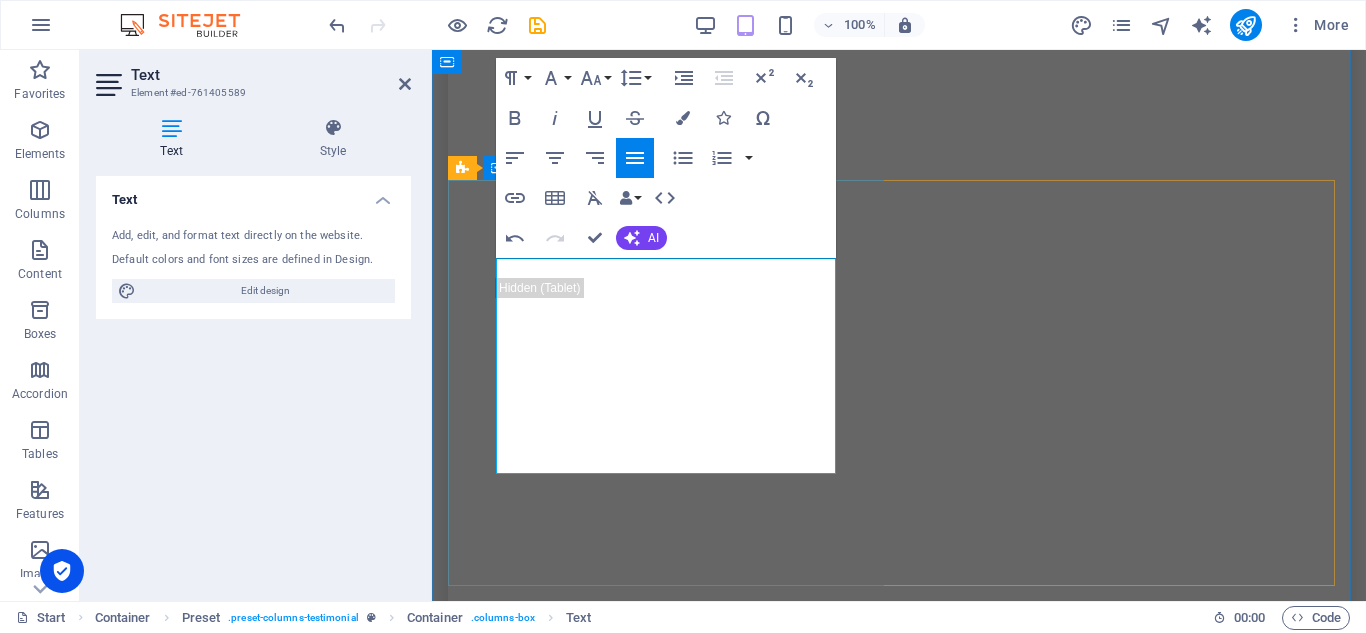 click on "I was on the [PERSON_NAME] for the most affordable option to move our furniture to our new apartment. After some research, I discovered Quote To Move, which proved to be incredibly helpful. In just a matter of minutes, they assisted us in finding the best quotes available for our moving needs. I was truly impressed by how efficiently they provided us with competitive pricing, making the whole process so much easier! [PERSON_NAME] [PERSON_NAME] The Marketer, [GEOGRAPHIC_DATA]" at bounding box center (899, 1421) 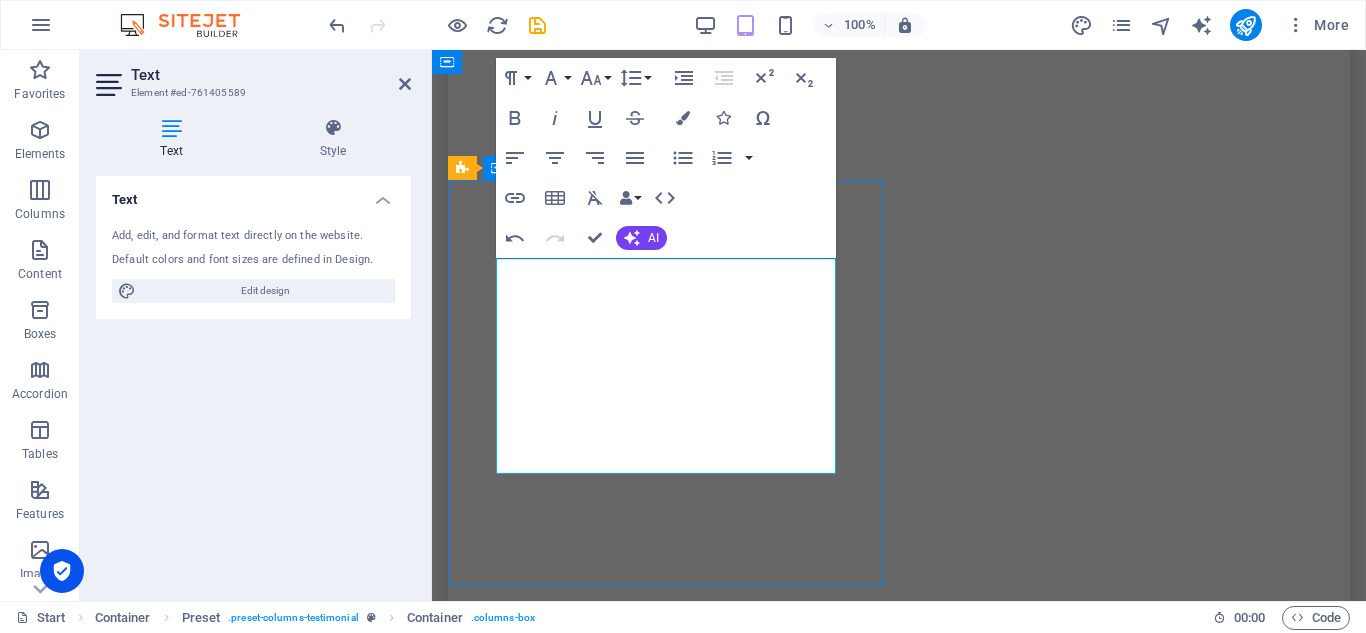 scroll, scrollTop: 1641, scrollLeft: 0, axis: vertical 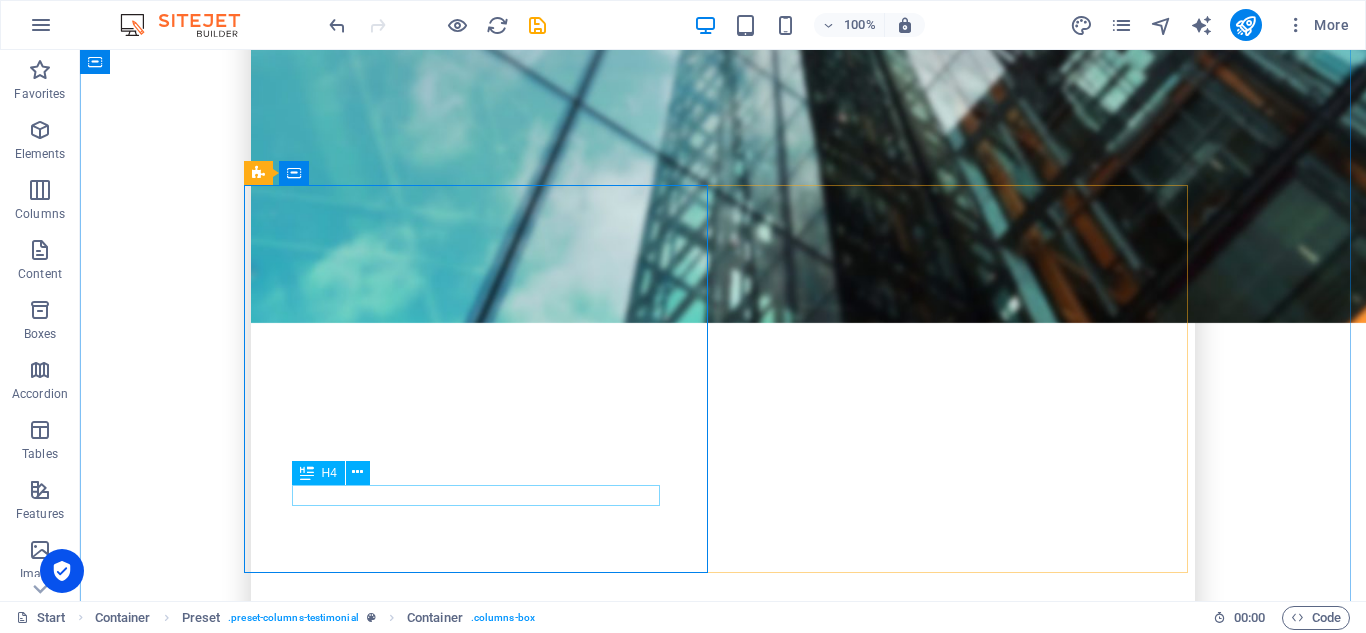 click on "[PERSON_NAME] [PERSON_NAME]" at bounding box center (723, 2571) 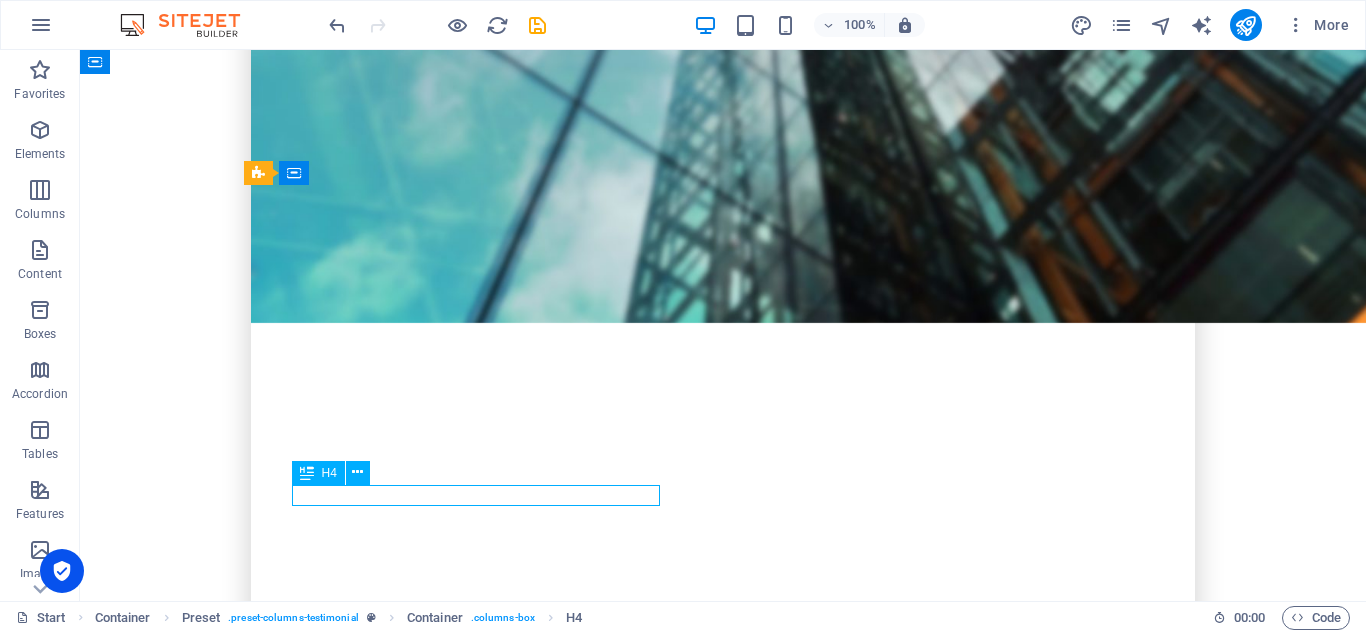 click on "[PERSON_NAME] [PERSON_NAME]" at bounding box center [723, 2571] 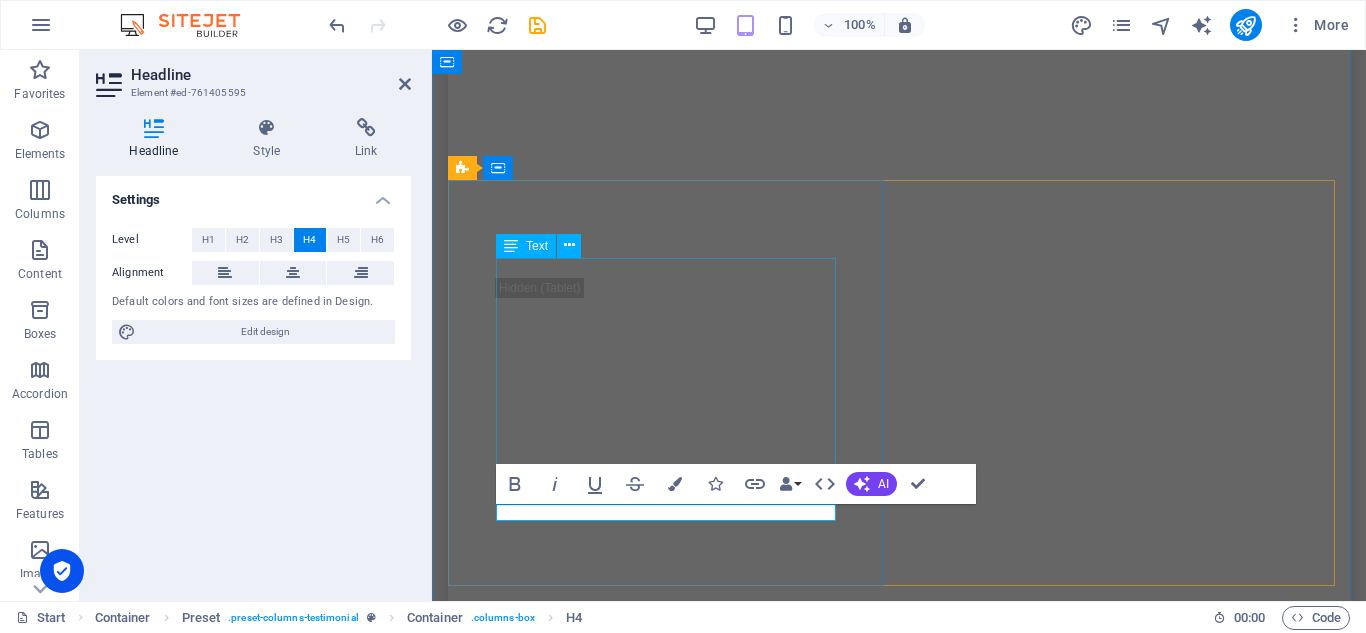type 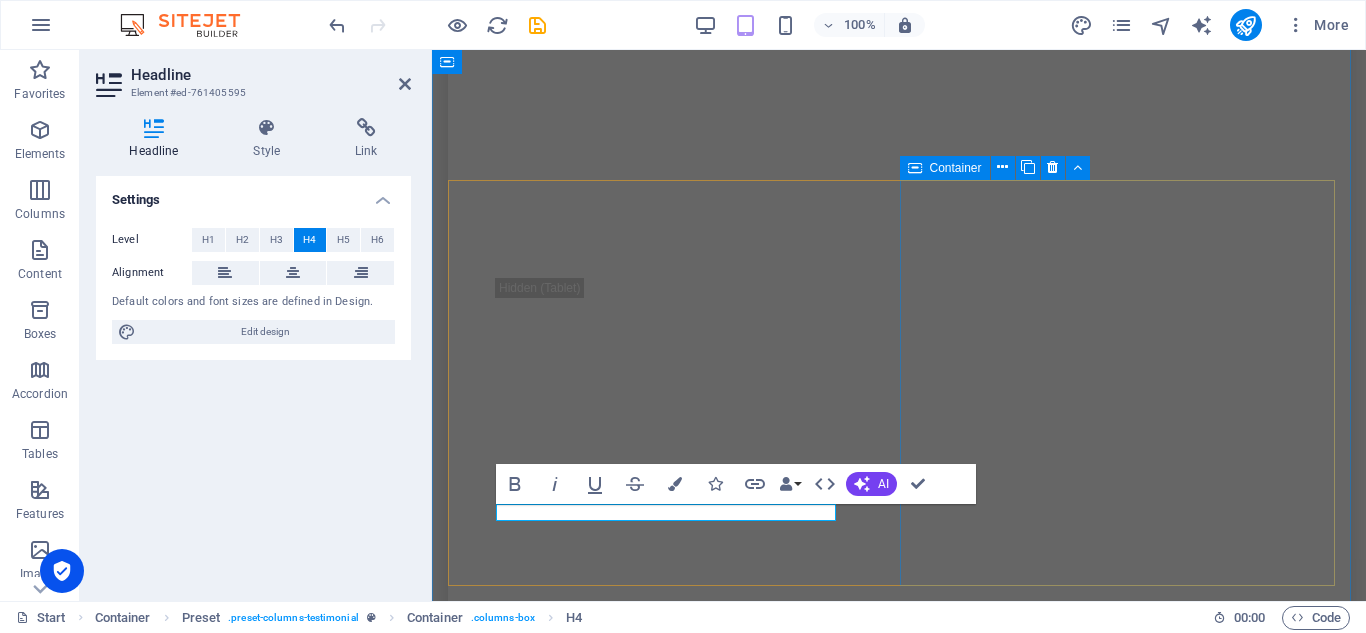 click on "At vero eos et accusam et [PERSON_NAME] duo [PERSON_NAME] et ea rebum. Stet clita kasd gubergren, no sea takimata sanctus est Lorem ipsum dolor sit amet. Stet clita kasd gubergren, no sea takimata sanctus est Lorem ipsum dolor sit amet. [PERSON_NAME], [GEOGRAPHIC_DATA]" at bounding box center [899, 1703] 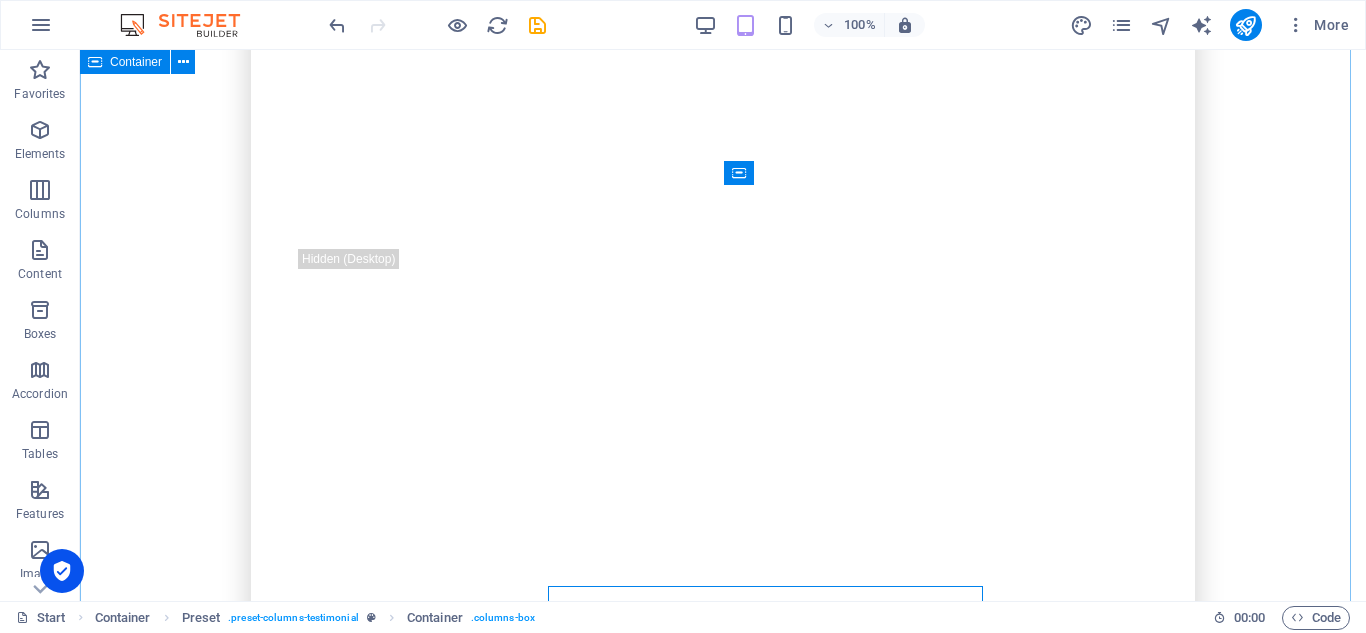 scroll, scrollTop: 1641, scrollLeft: 0, axis: vertical 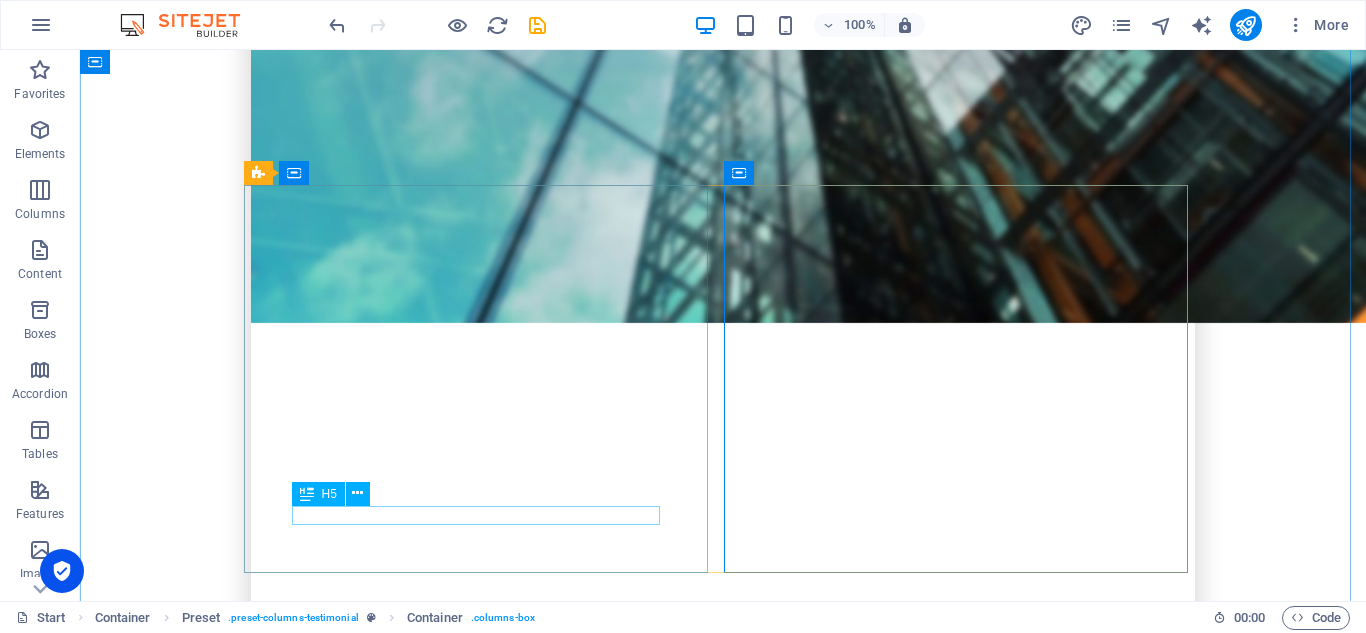 click on "The Marketer, [GEOGRAPHIC_DATA]" at bounding box center (723, 2592) 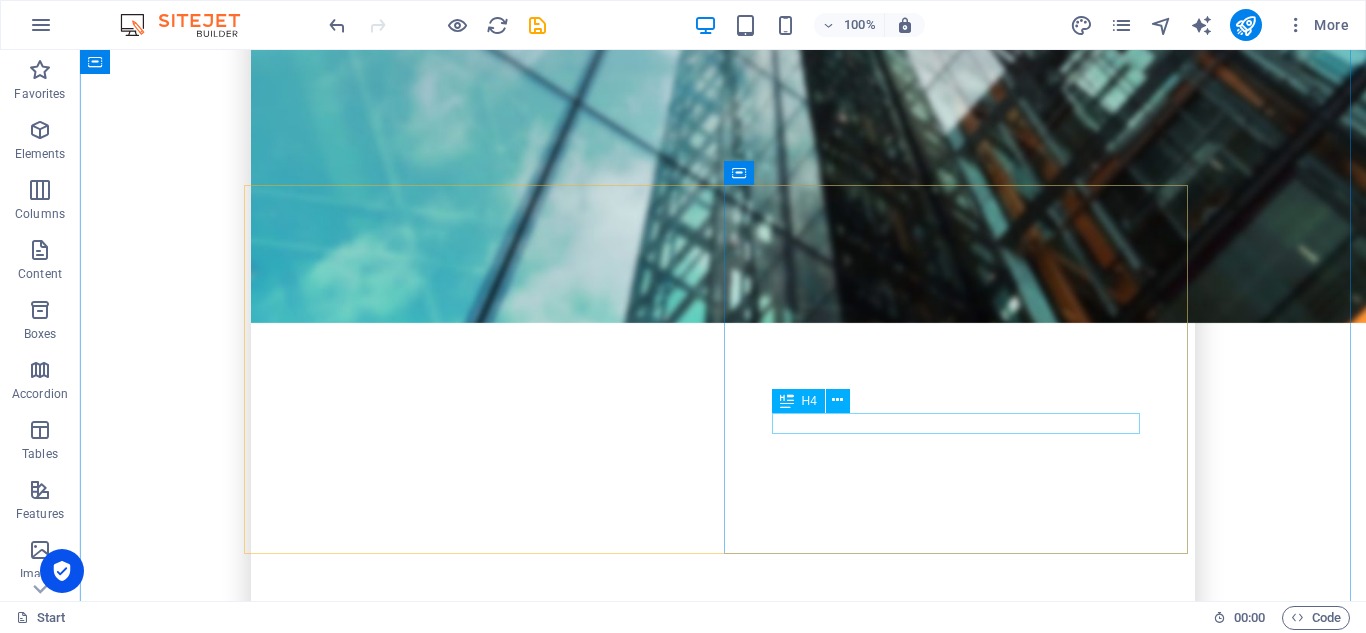 click on "[PERSON_NAME]" at bounding box center (723, 2805) 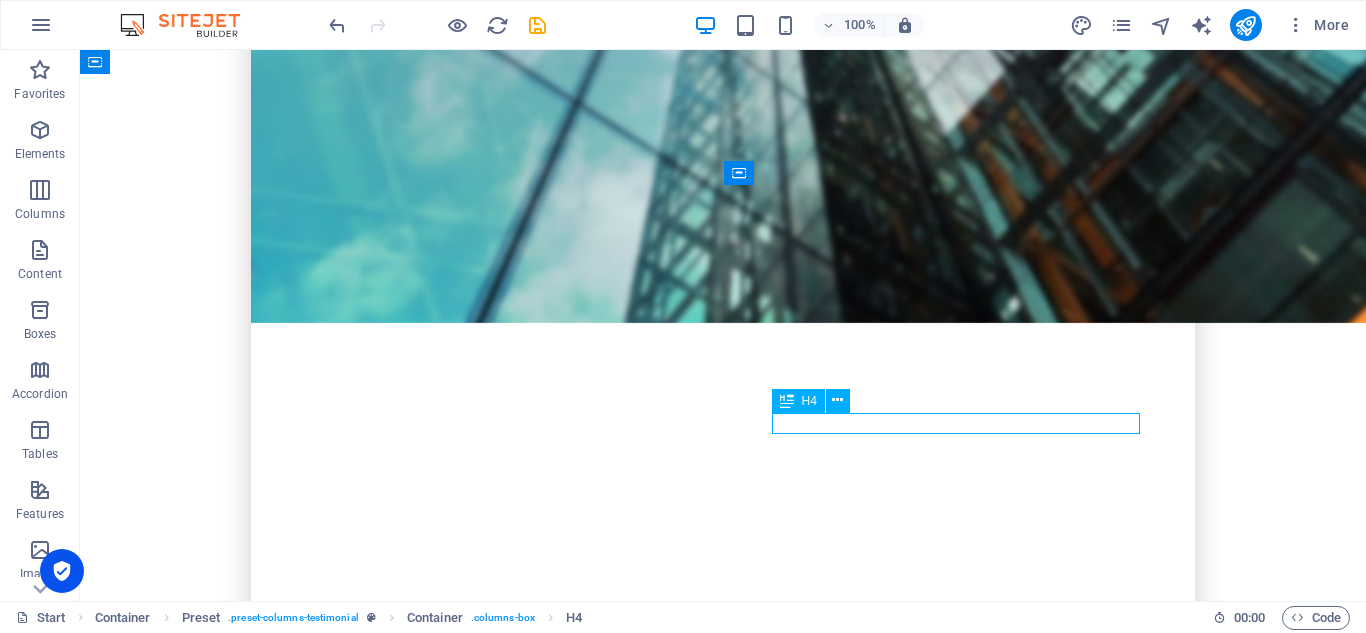 click on "[PERSON_NAME]" at bounding box center [723, 2805] 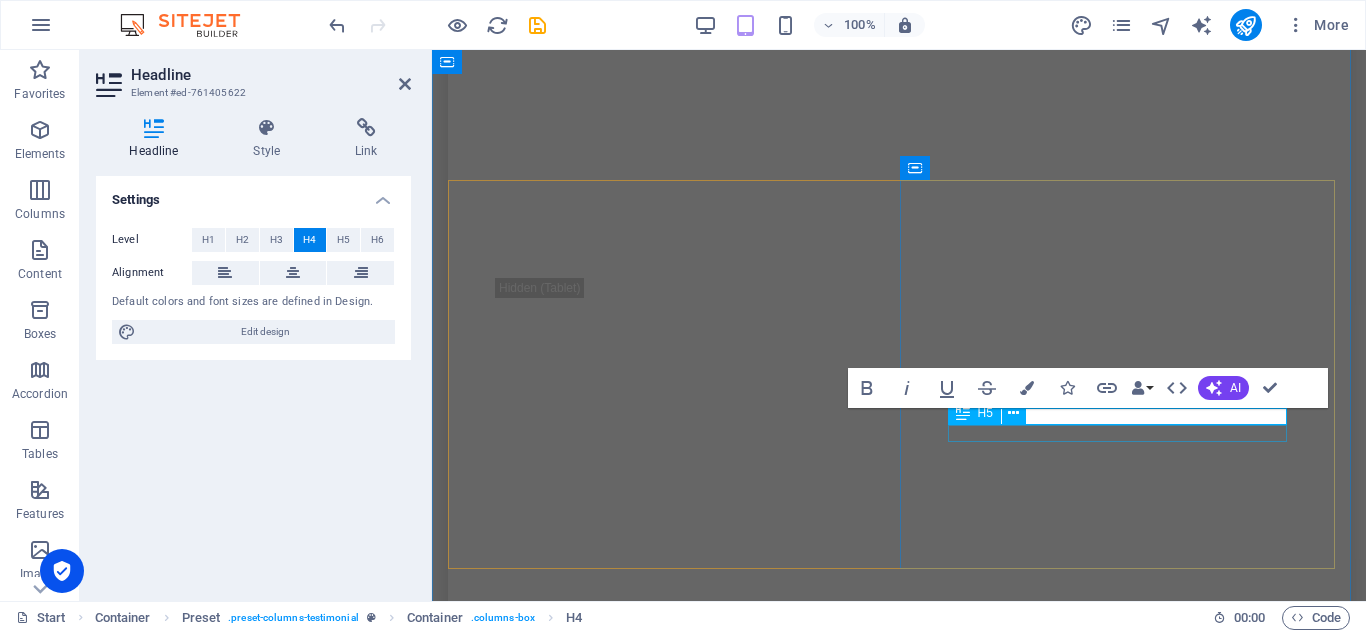 type 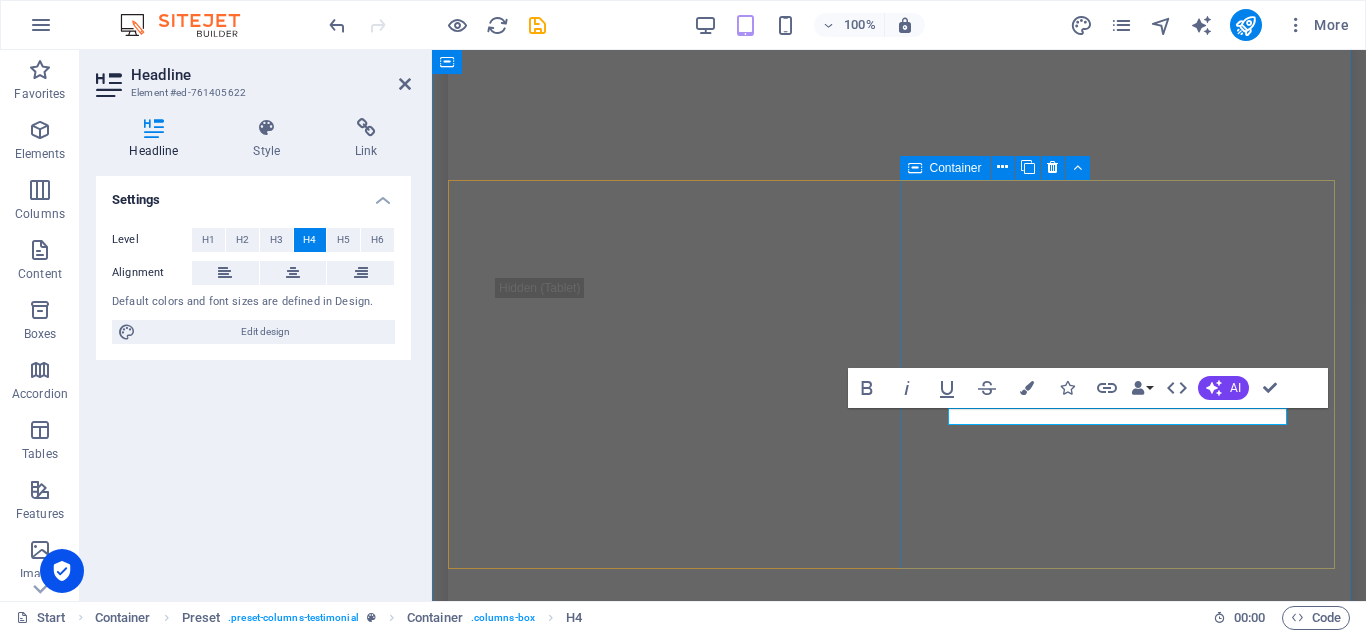 click on "At vero eos et accusam et [PERSON_NAME] duo [PERSON_NAME] et ea rebum. Stet clita kasd gubergren, no sea takimata sanctus est Lorem ipsum dolor sit amet. Stet clita kasd gubergren, no sea takimata sanctus est Lorem ipsum dolor sit amet. [PERSON_NAME] JQL, [GEOGRAPHIC_DATA]" at bounding box center [899, 1687] 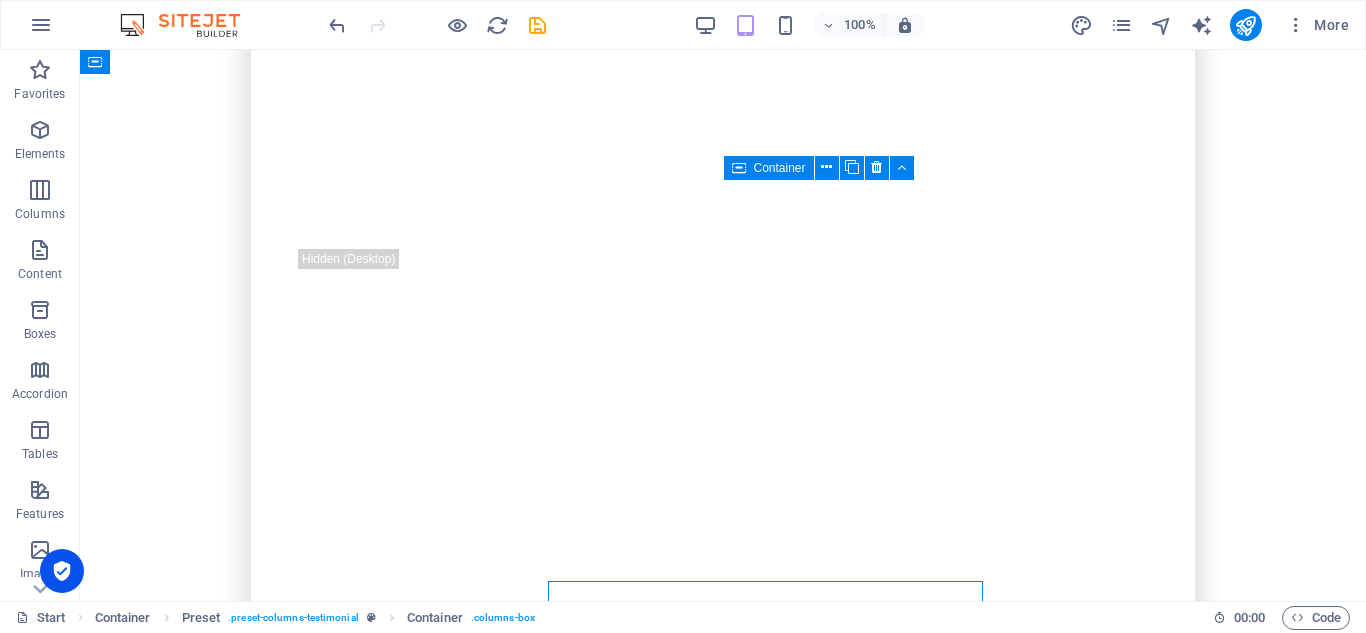 scroll, scrollTop: 1646, scrollLeft: 0, axis: vertical 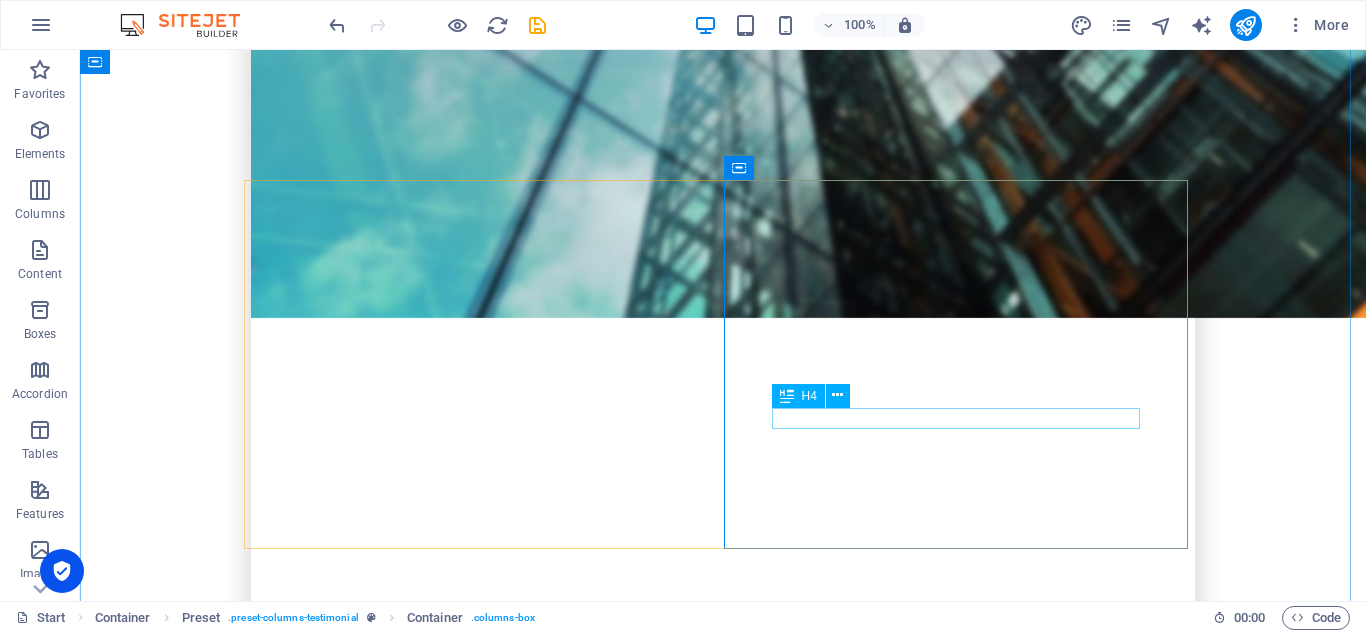 click on "[PERSON_NAME]" at bounding box center (723, 2800) 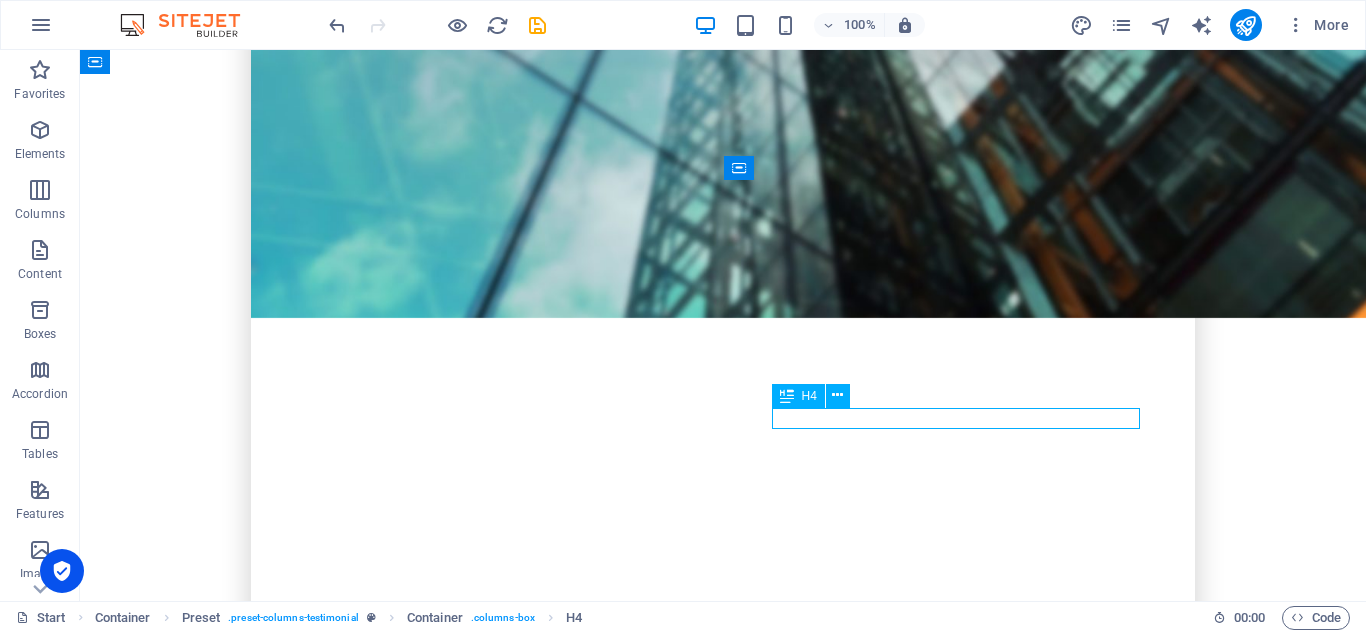 click on "[PERSON_NAME]" at bounding box center [723, 2800] 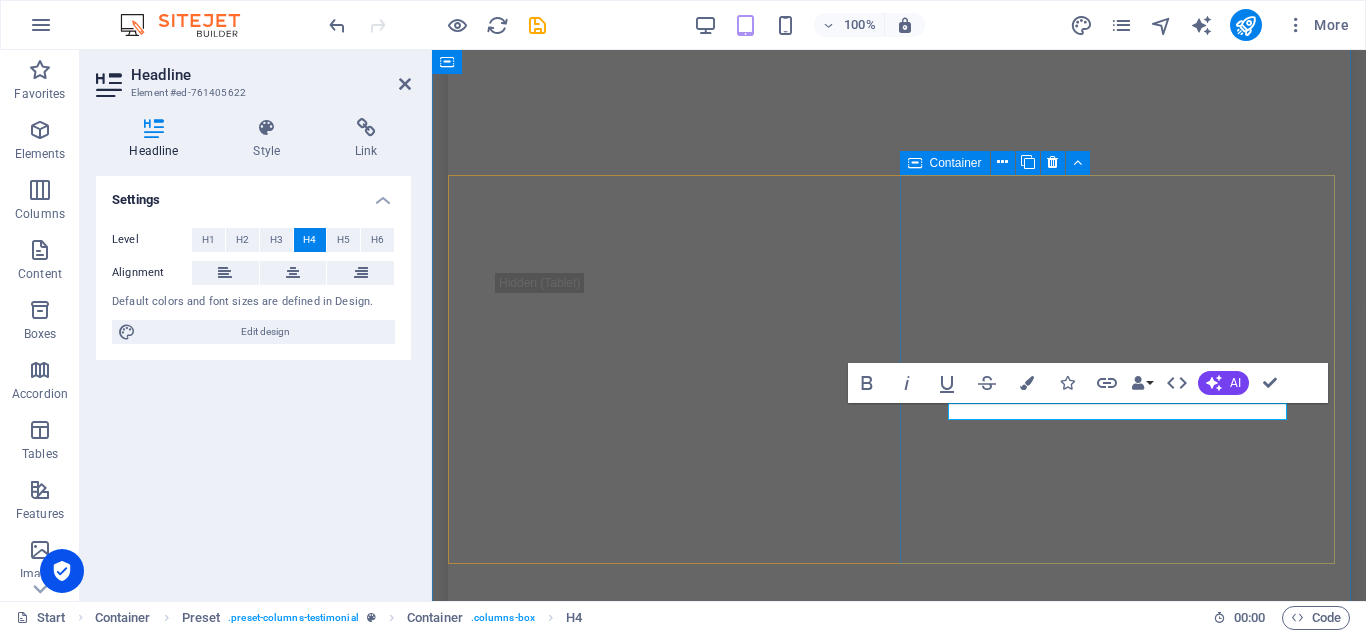 click on "At vero eos et accusam et [PERSON_NAME] duo [PERSON_NAME] et ea rebum. Stet clita kasd gubergren, no sea takimata sanctus est Lorem ipsum dolor sit amet. Stet clita kasd gubergren, no sea takimata sanctus est Lorem ipsum dolor sit amet. [PERSON_NAME], [GEOGRAPHIC_DATA]" at bounding box center (899, 1682) 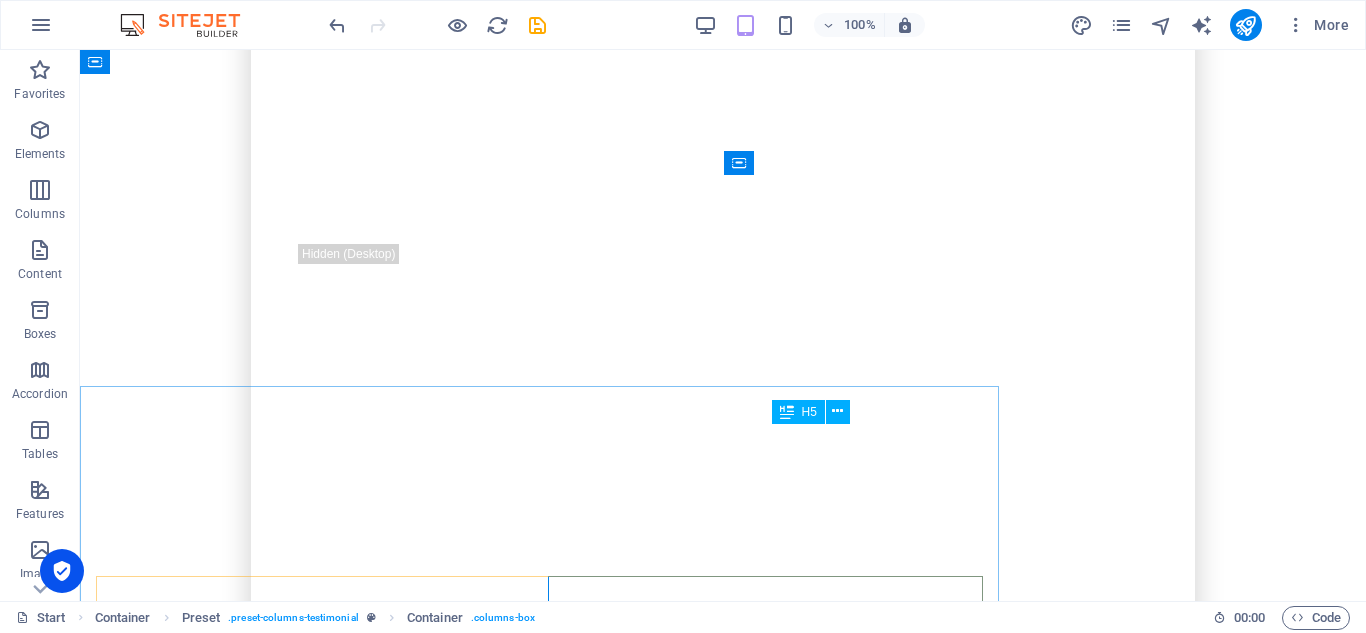 scroll, scrollTop: 1651, scrollLeft: 0, axis: vertical 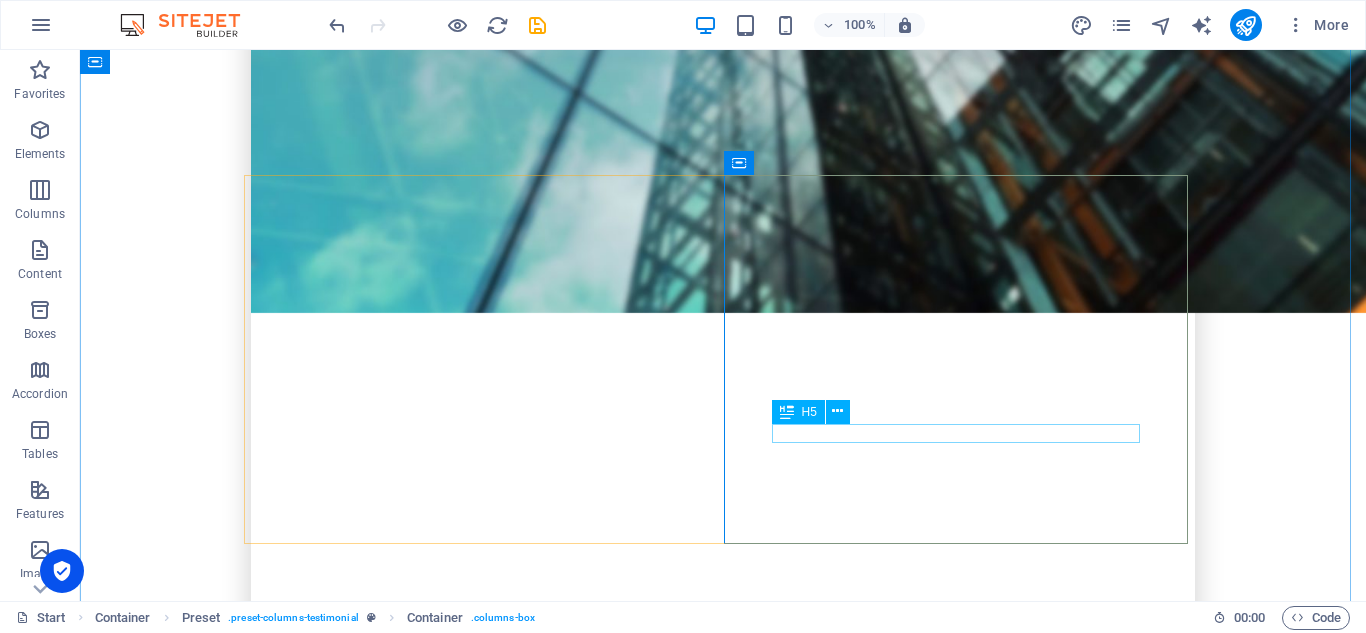 click on "JQL, [GEOGRAPHIC_DATA]" at bounding box center (723, 2815) 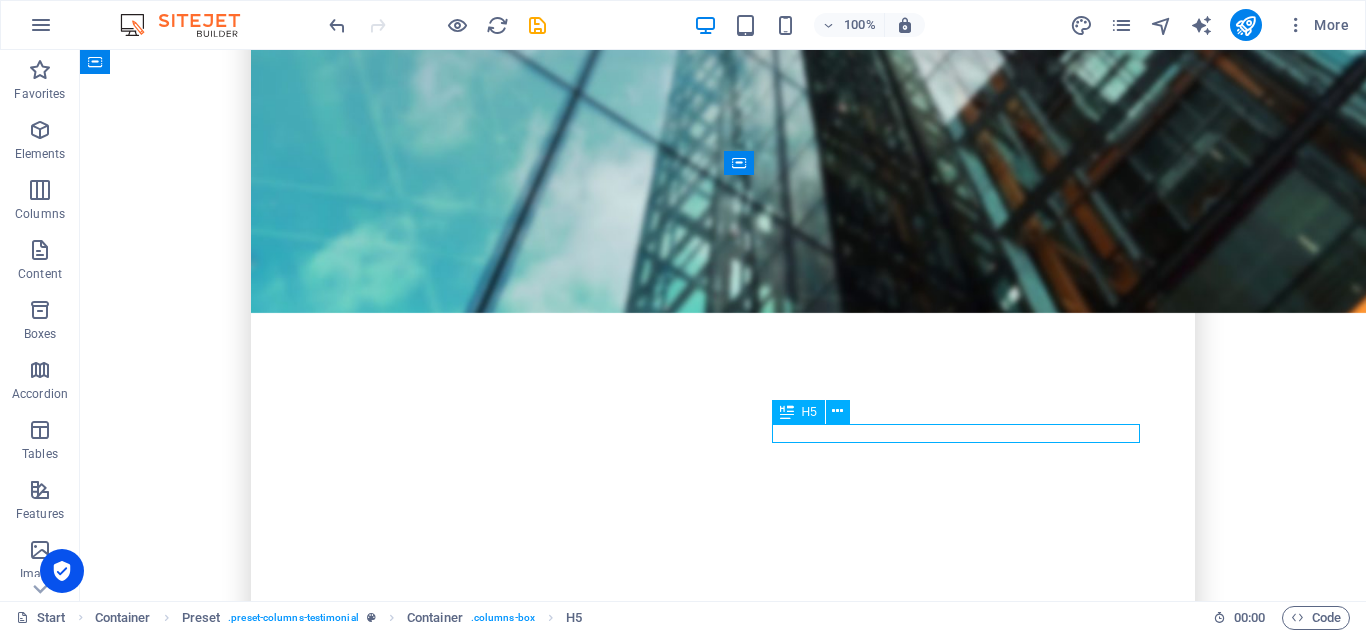 click on "JQL, [GEOGRAPHIC_DATA]" at bounding box center [723, 2815] 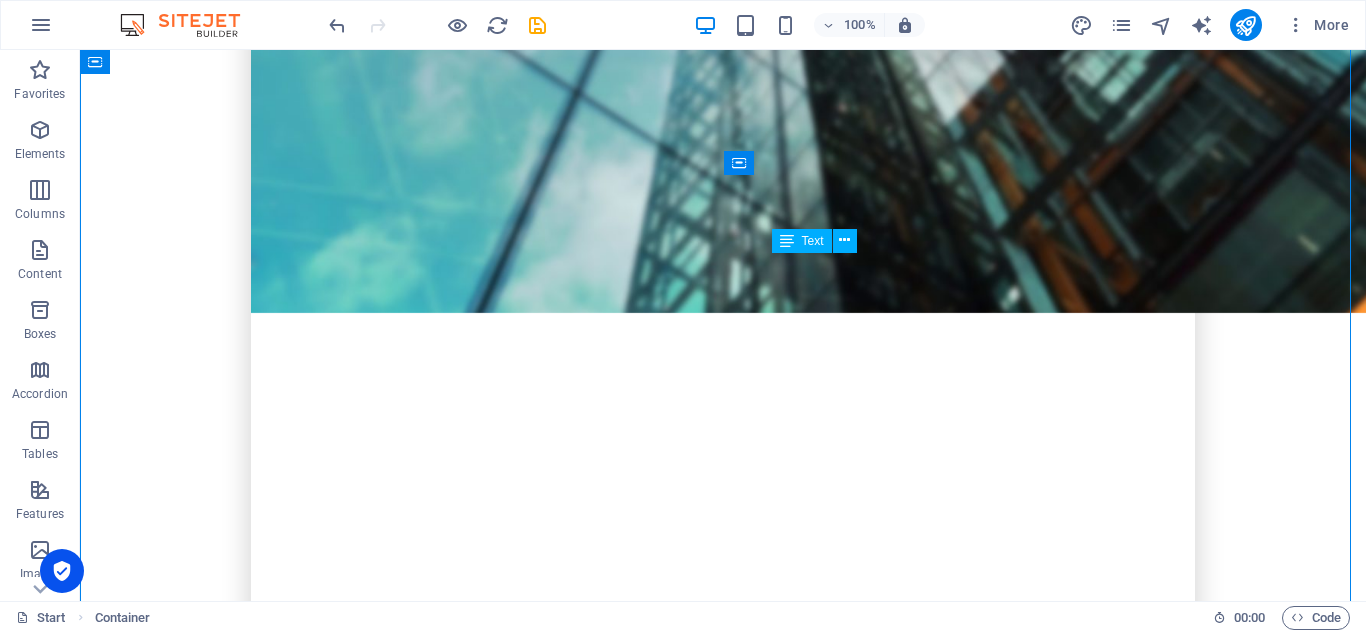 drag, startPoint x: 964, startPoint y: 365, endPoint x: 795, endPoint y: 247, distance: 206.1189 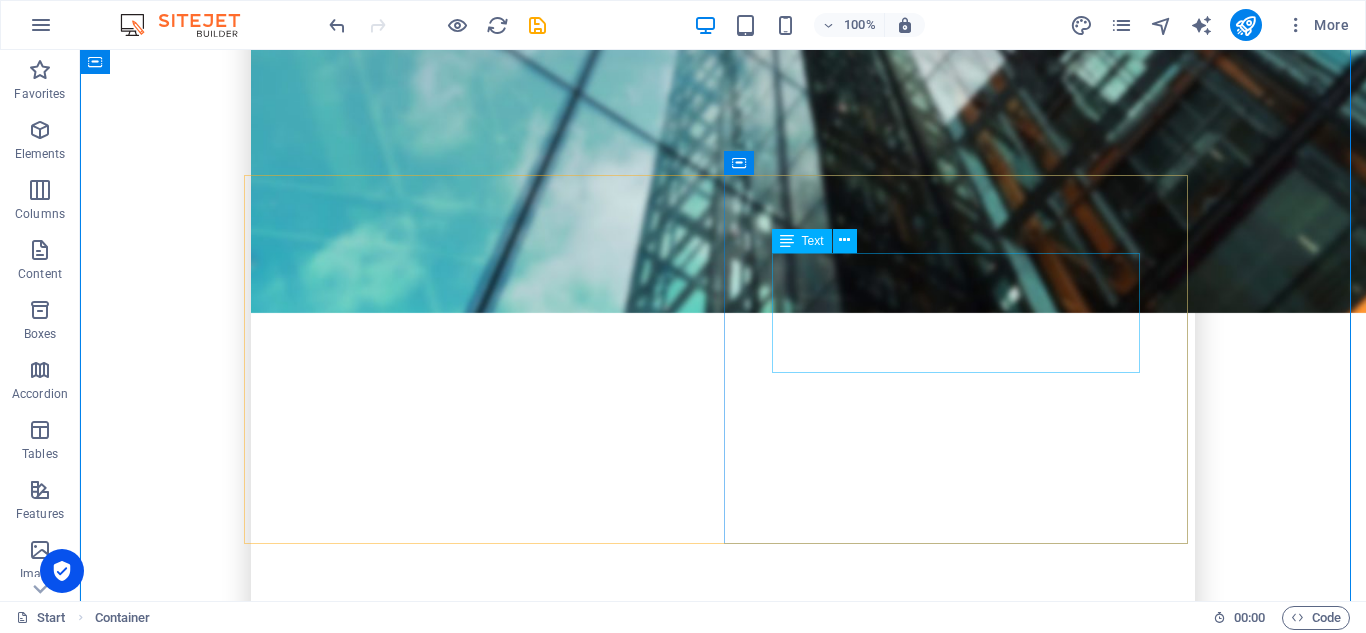 click on "At vero eos et accusam et [PERSON_NAME] duo [PERSON_NAME] et ea rebum. Stet clita kasd gubergren, no sea takimata sanctus est Lorem ipsum dolor sit amet. Stet clita kasd gubergren, no sea takimata sanctus est Lorem ipsum dolor sit amet." at bounding box center (723, 2731) 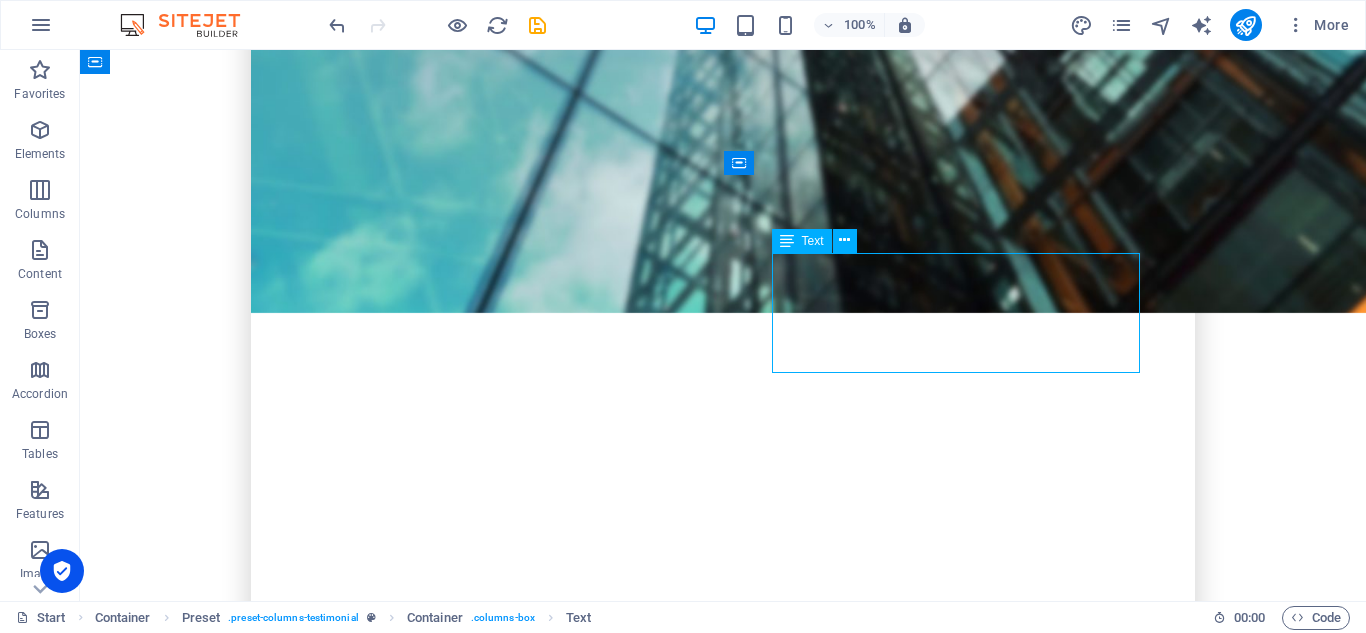 click on "At vero eos et accusam et [PERSON_NAME] duo [PERSON_NAME] et ea rebum. Stet clita kasd gubergren, no sea takimata sanctus est Lorem ipsum dolor sit amet. Stet clita kasd gubergren, no sea takimata sanctus est Lorem ipsum dolor sit amet." at bounding box center (723, 2731) 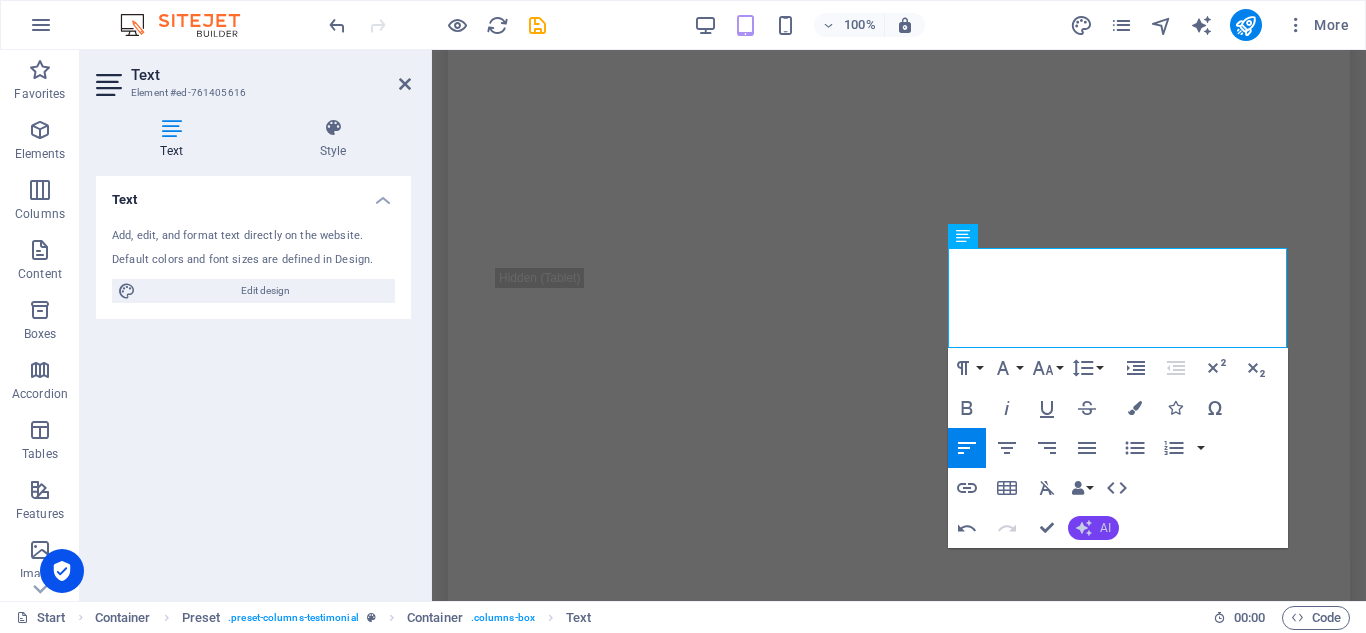 click on "AI" at bounding box center (1105, 528) 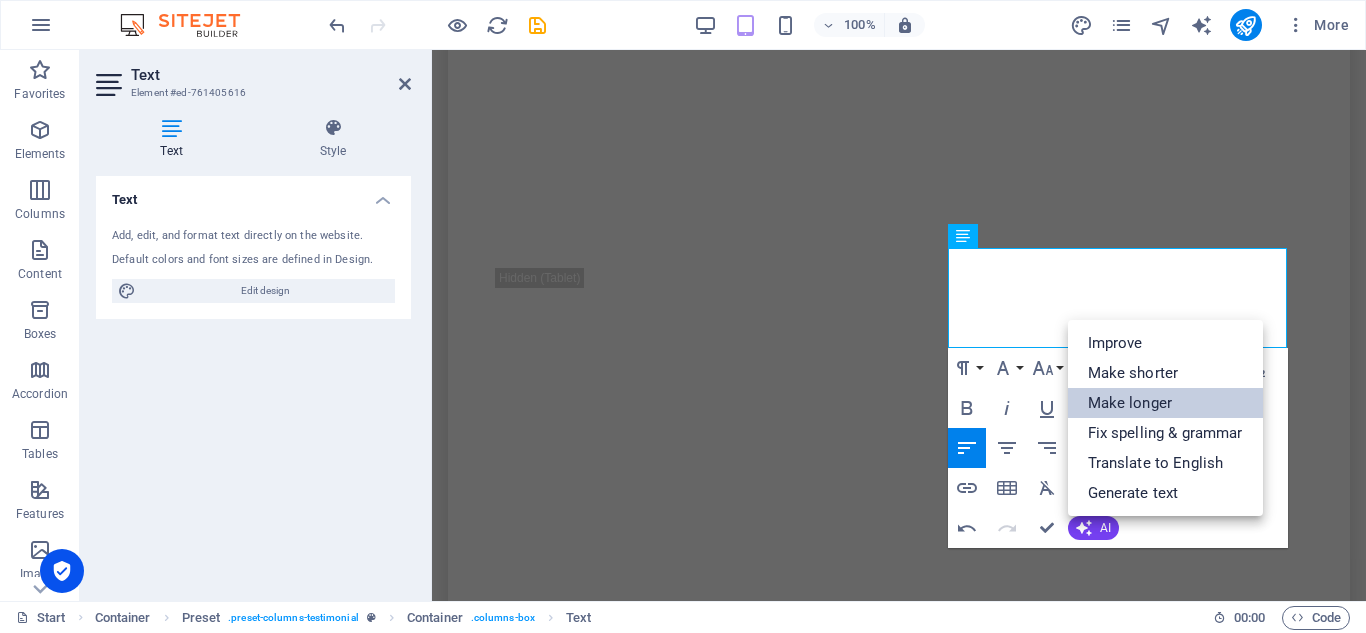 click on "Make longer" at bounding box center (1165, 403) 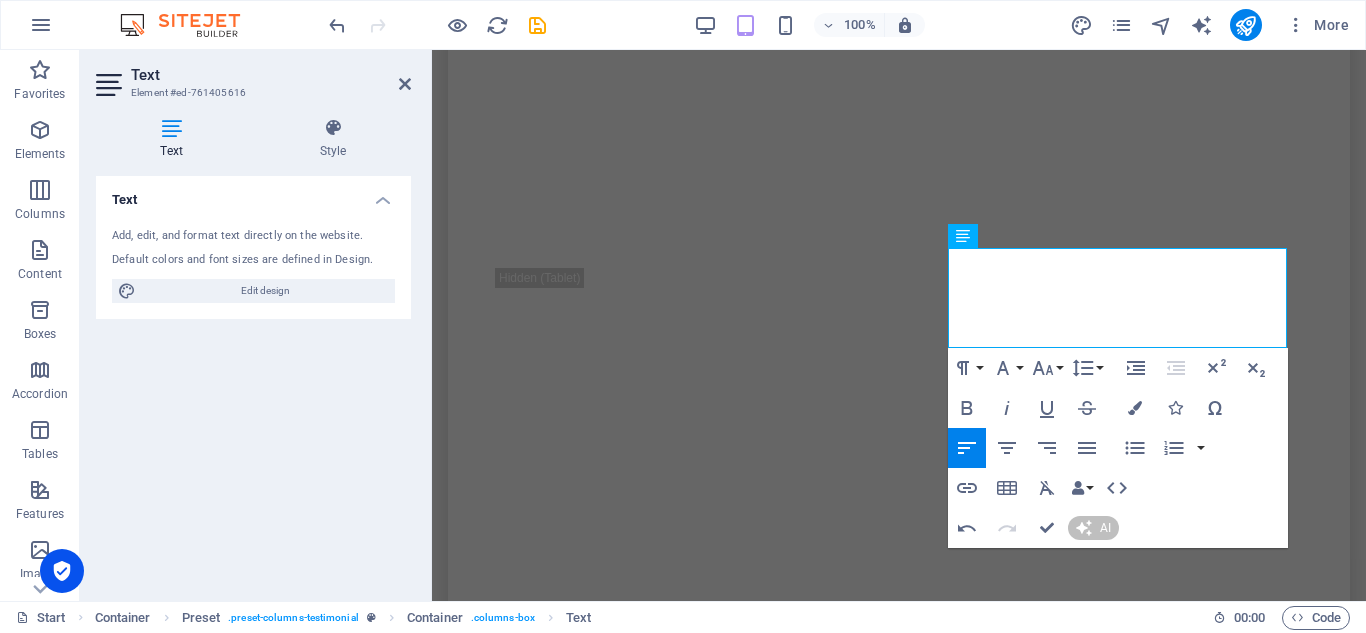 type 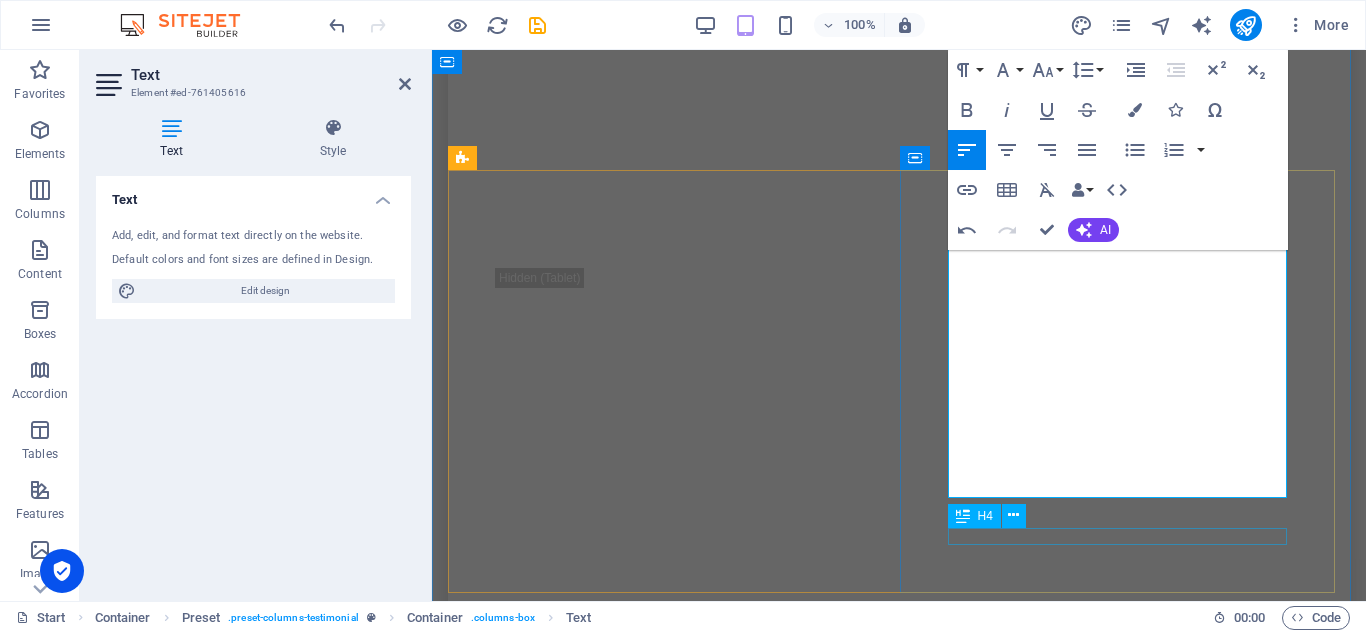 click on "[PERSON_NAME]" at bounding box center (899, 1763) 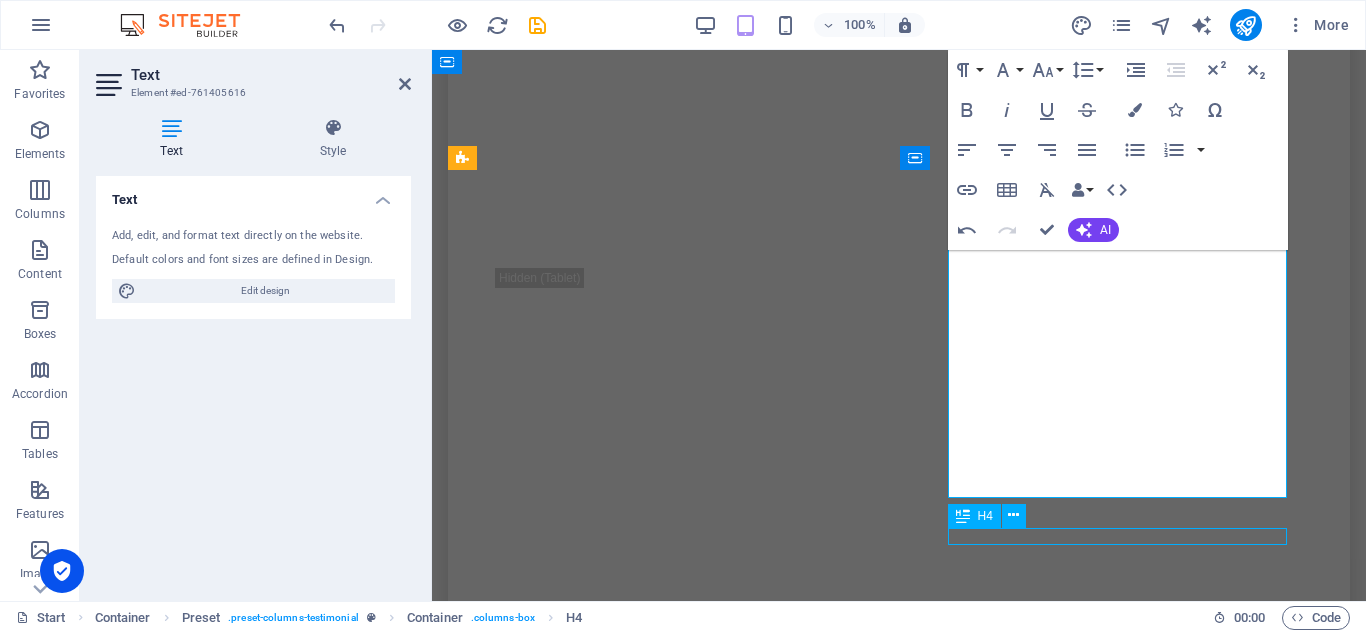 scroll, scrollTop: 1651, scrollLeft: 0, axis: vertical 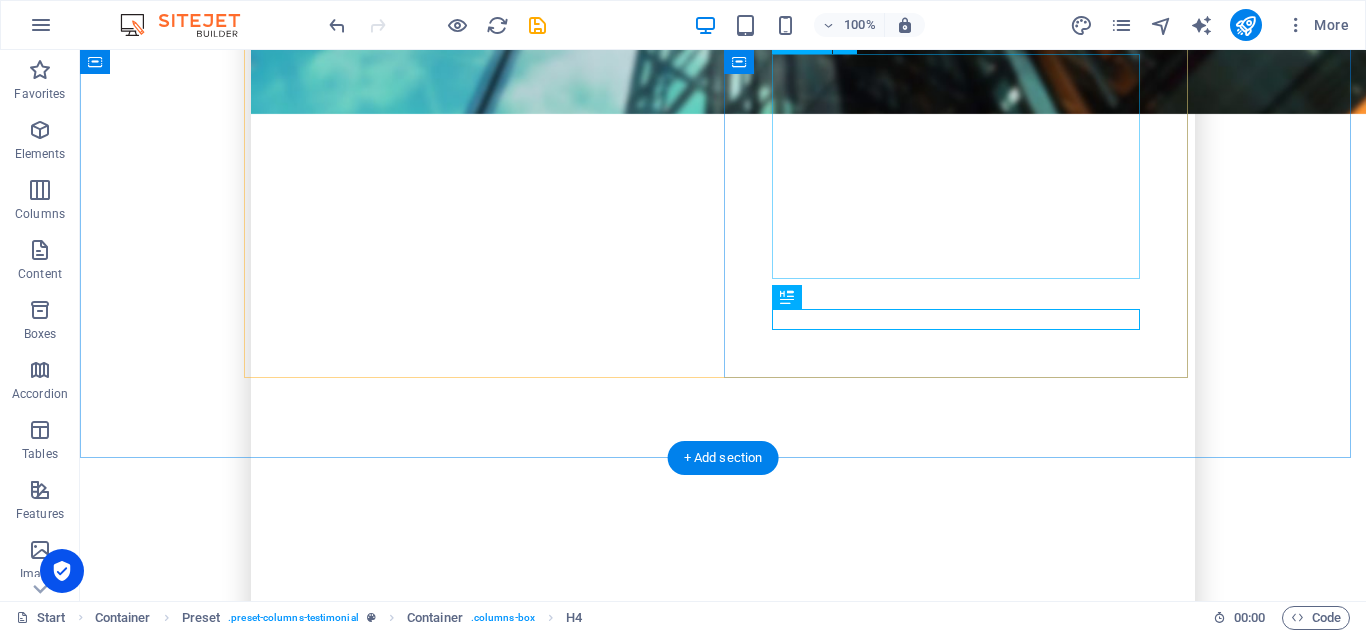 click on "At our organization, we are constantly striving to find the best value for our money. We believe that efficiency and ease of use are essential components of a positive experience. The process we encountered was straightforward; it was simply a matter of selecting the quote request that aligned perfectly with our needs. Throughout our engagement, we enjoyed a smooth and excellent service experience. We truly appreciate the efforts made on our behalf. Thank you!" at bounding box center [723, 2558] 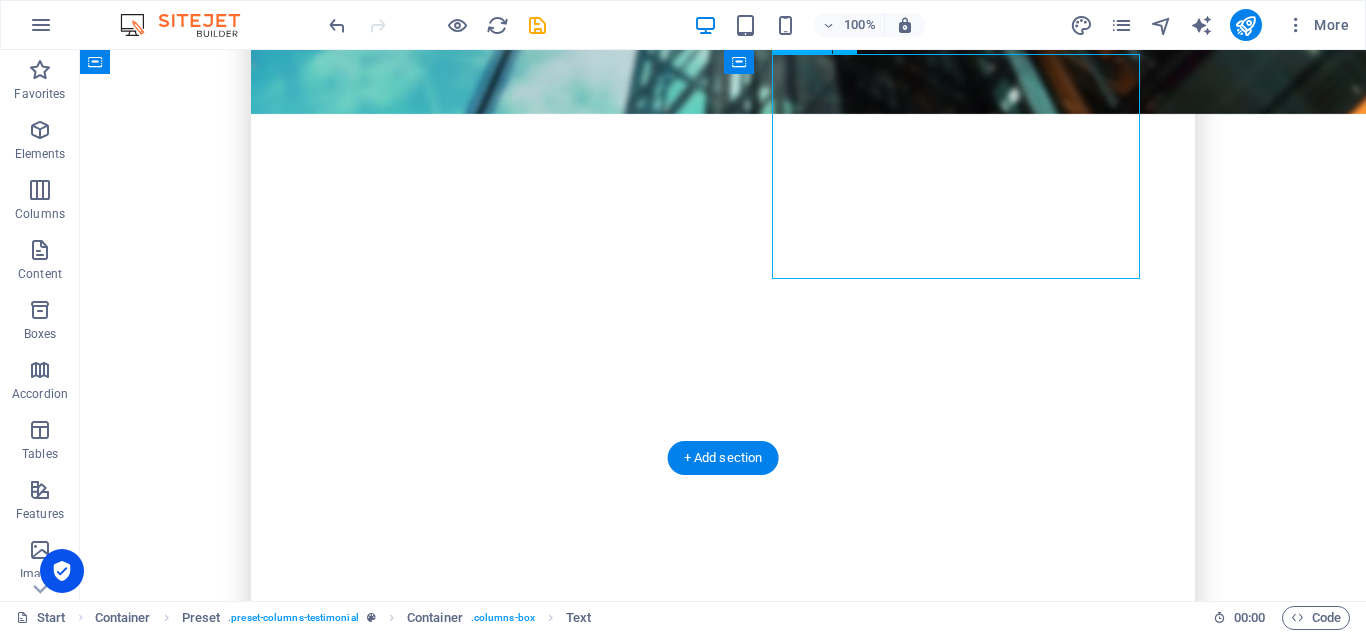 click on "At our organization, we are constantly striving to find the best value for our money. We believe that efficiency and ease of use are essential components of a positive experience. The process we encountered was straightforward; it was simply a matter of selecting the quote request that aligned perfectly with our needs. Throughout our engagement, we enjoyed a smooth and excellent service experience. We truly appreciate the efforts made on our behalf. Thank you!" at bounding box center (723, 2558) 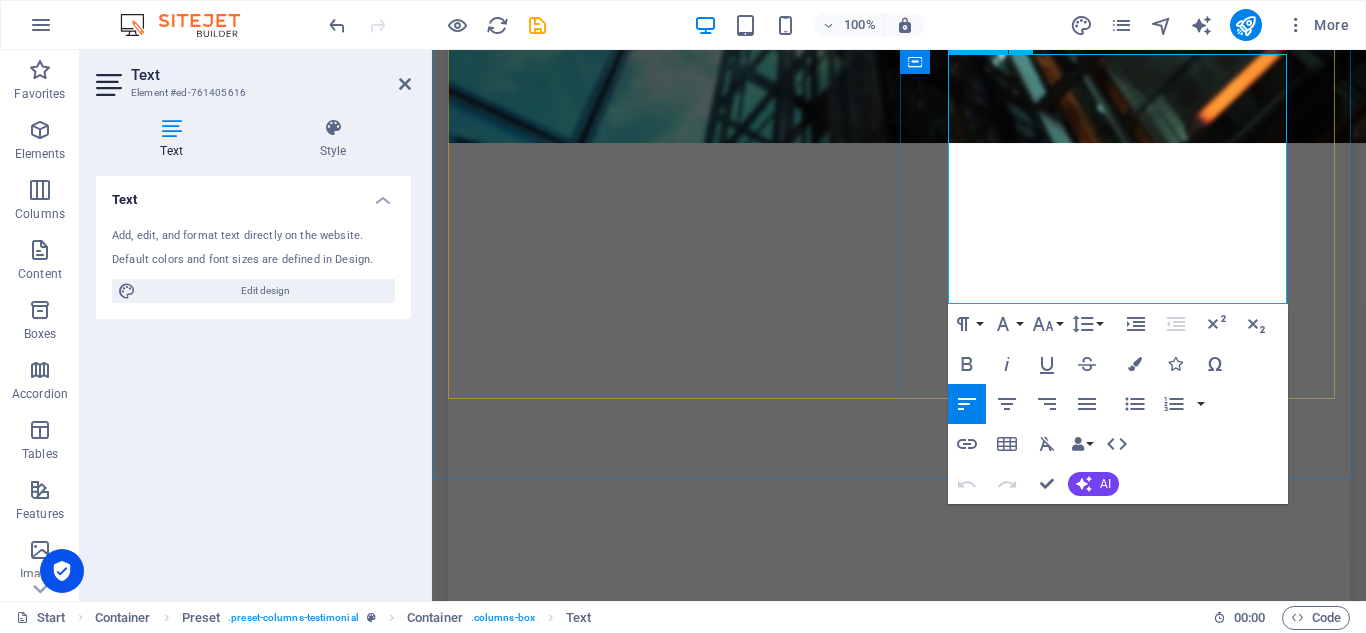 scroll, scrollTop: 2251, scrollLeft: 0, axis: vertical 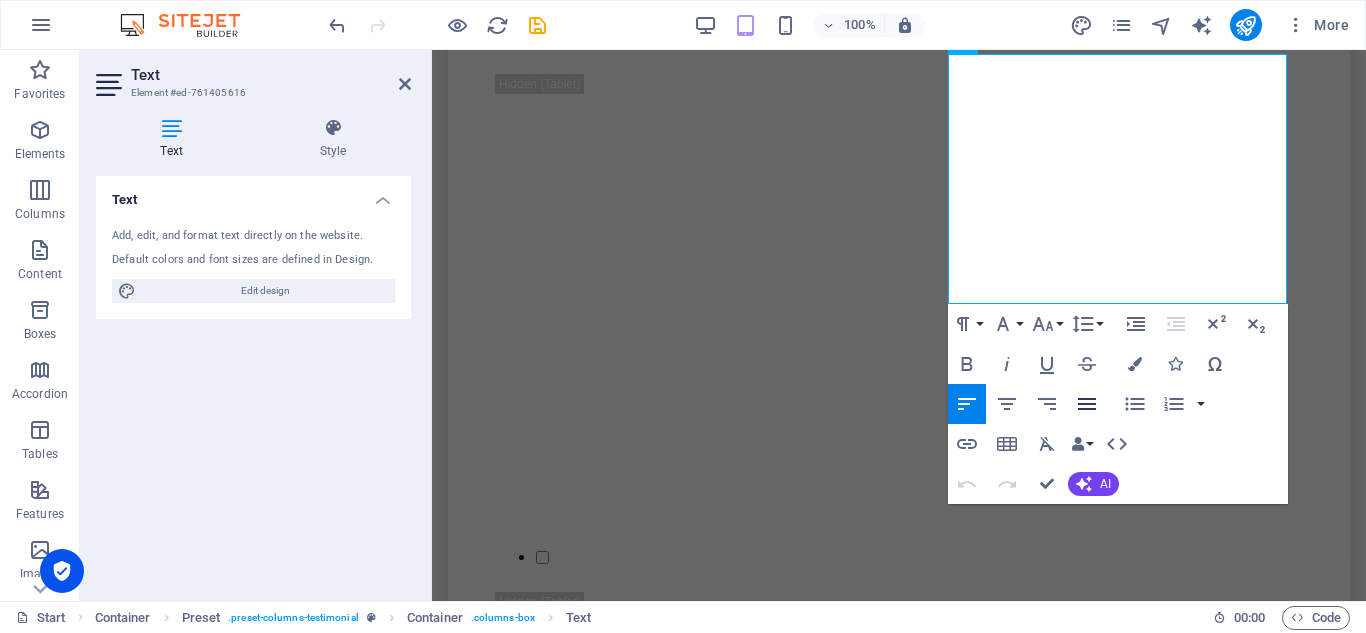 click 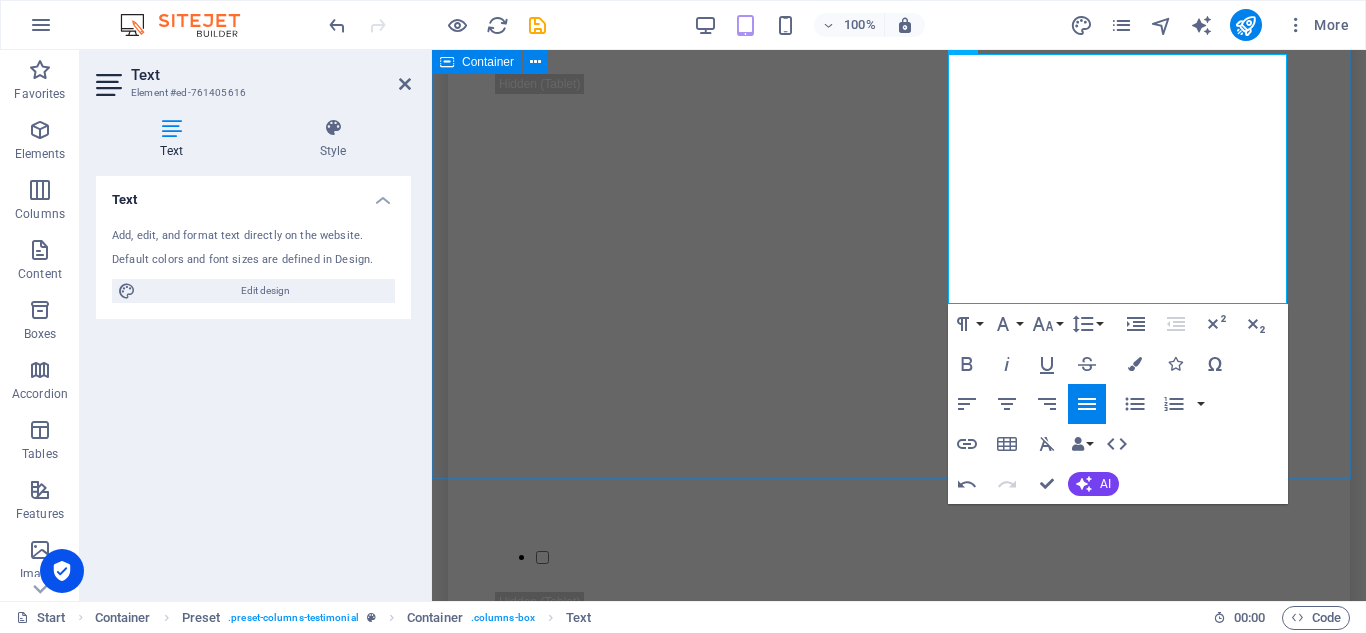 click on "What our Customer have to say about us I was on the [PERSON_NAME] for the most affordable option to move our furniture to our new apartment. After some research, I discovered Quote To Move, which proved to be incredibly helpful. In just a matter of minutes, they assisted us in finding the best quotes available for our moving needs. I was truly impressed by how efficiently they provided us with competitive pricing, making the whole process so much easier! [PERSON_NAME] At our organization, we are constantly striving to find the best value for our money. We believe that efficiency and ease of use are essential components of a positive experience. The process we encountered was straightforward; it was simply a matter of selecting the quote request that aligned perfectly with our needs. Throughout our engagement, we enjoyed a smooth and excellent service experience. We truly appreciate the efforts made on our behalf. Thank you! [PERSON_NAME]" at bounding box center (899, 1295) 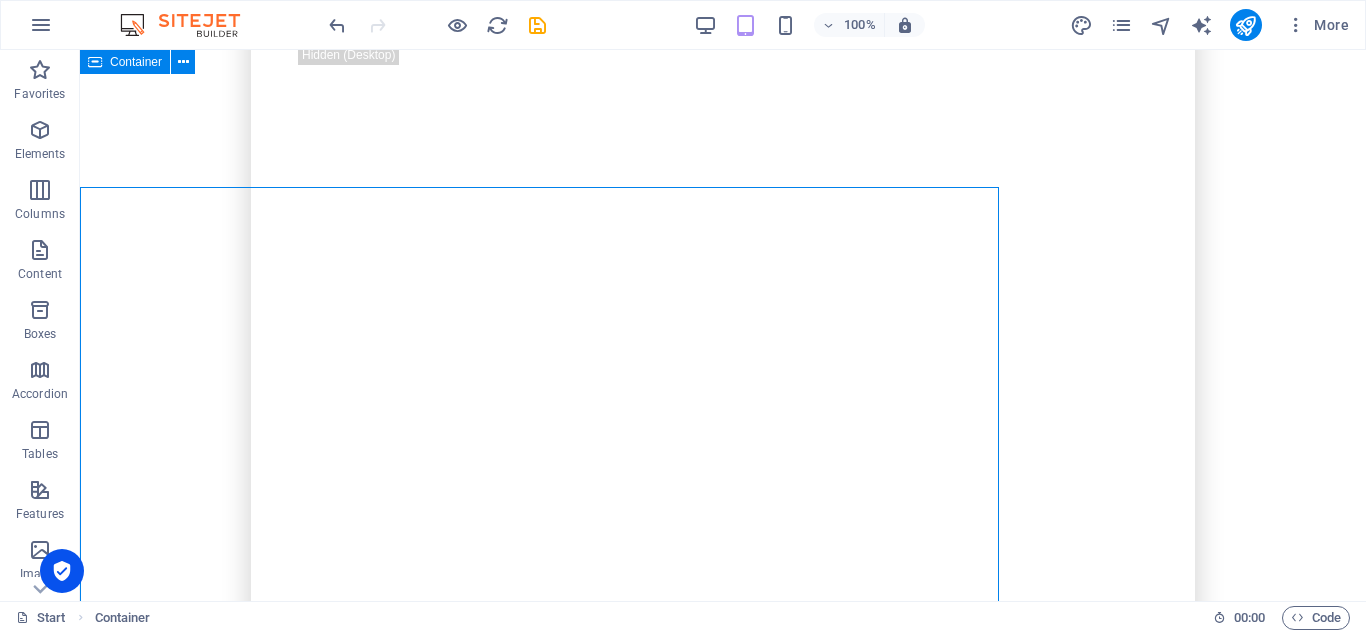 scroll, scrollTop: 1850, scrollLeft: 0, axis: vertical 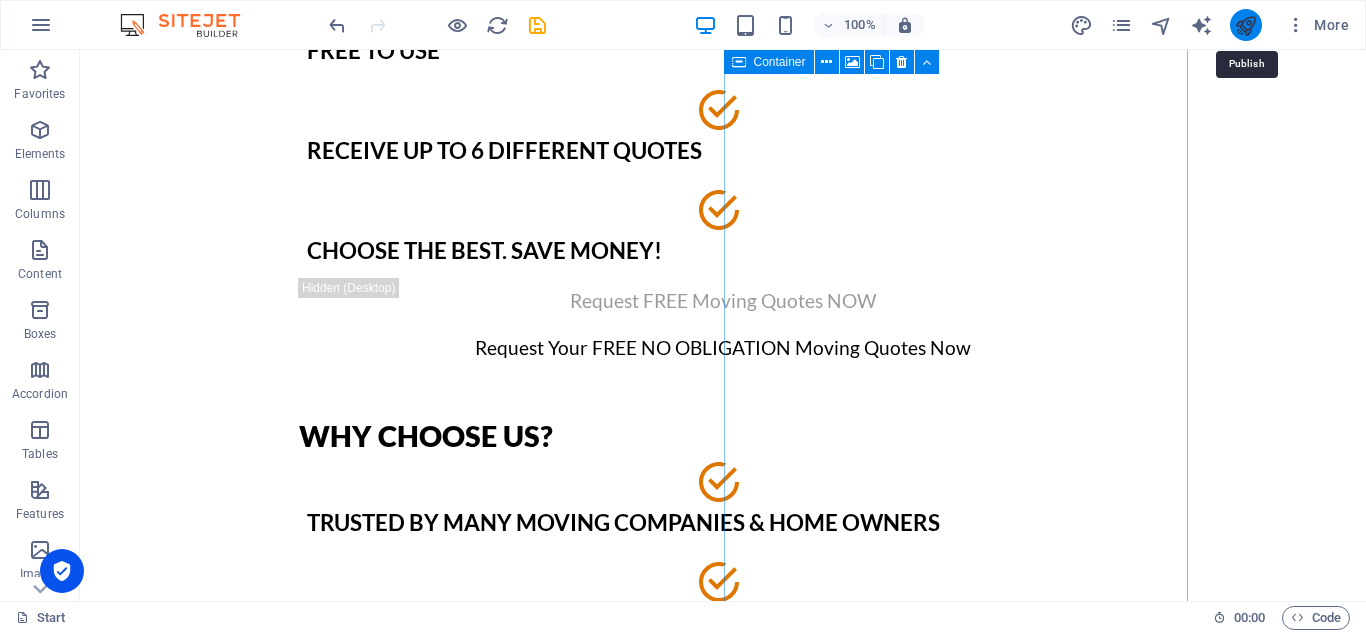 click at bounding box center (1245, 25) 